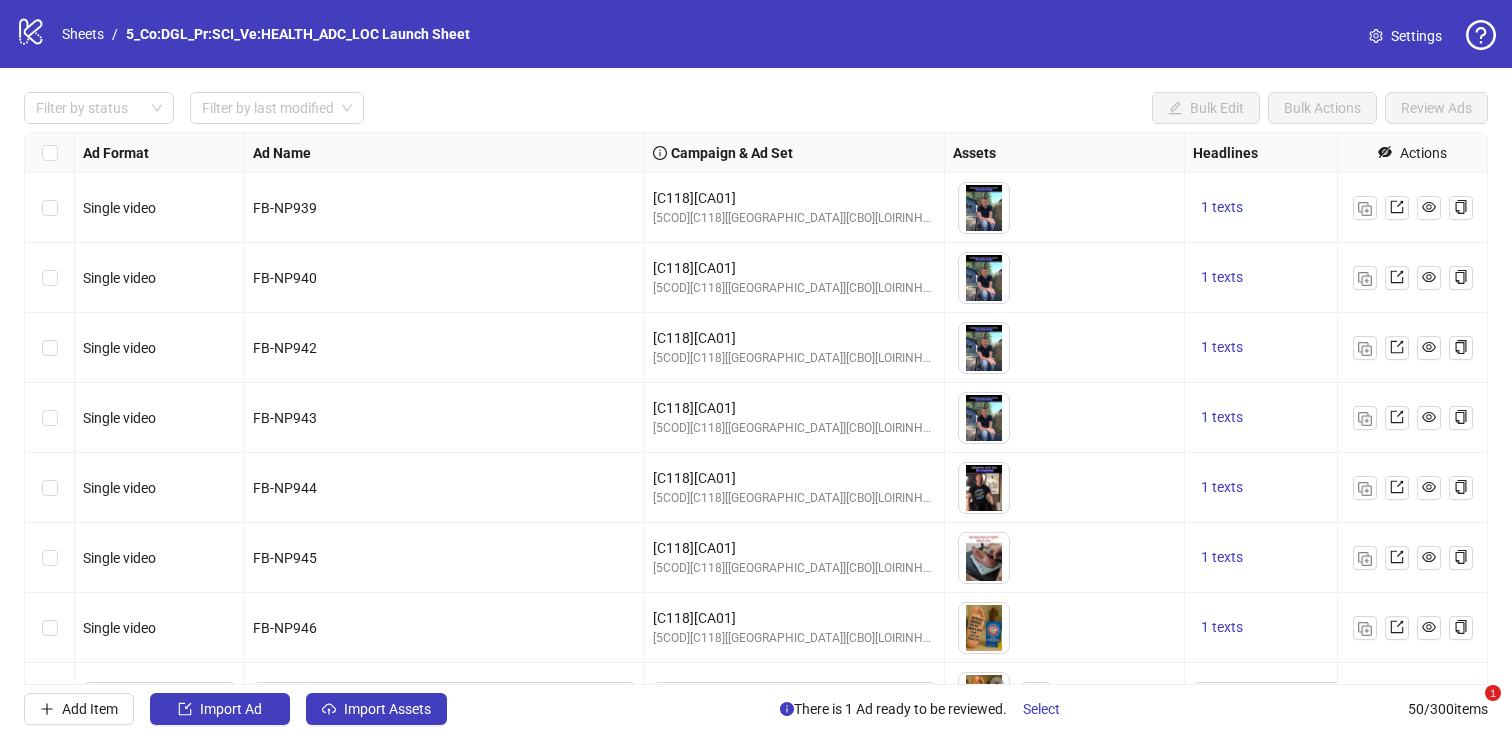 scroll, scrollTop: 0, scrollLeft: 0, axis: both 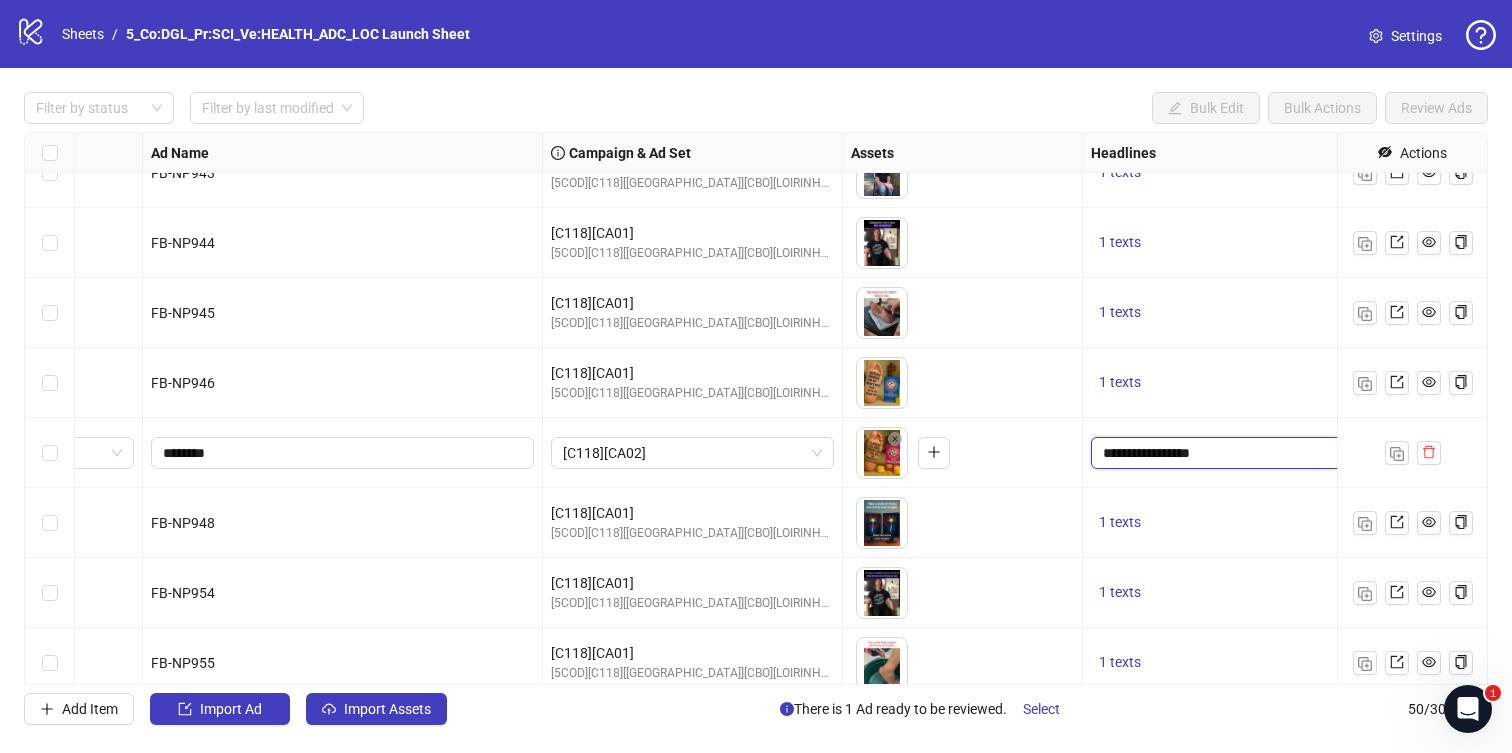 click on "**********" at bounding box center (1230, 453) 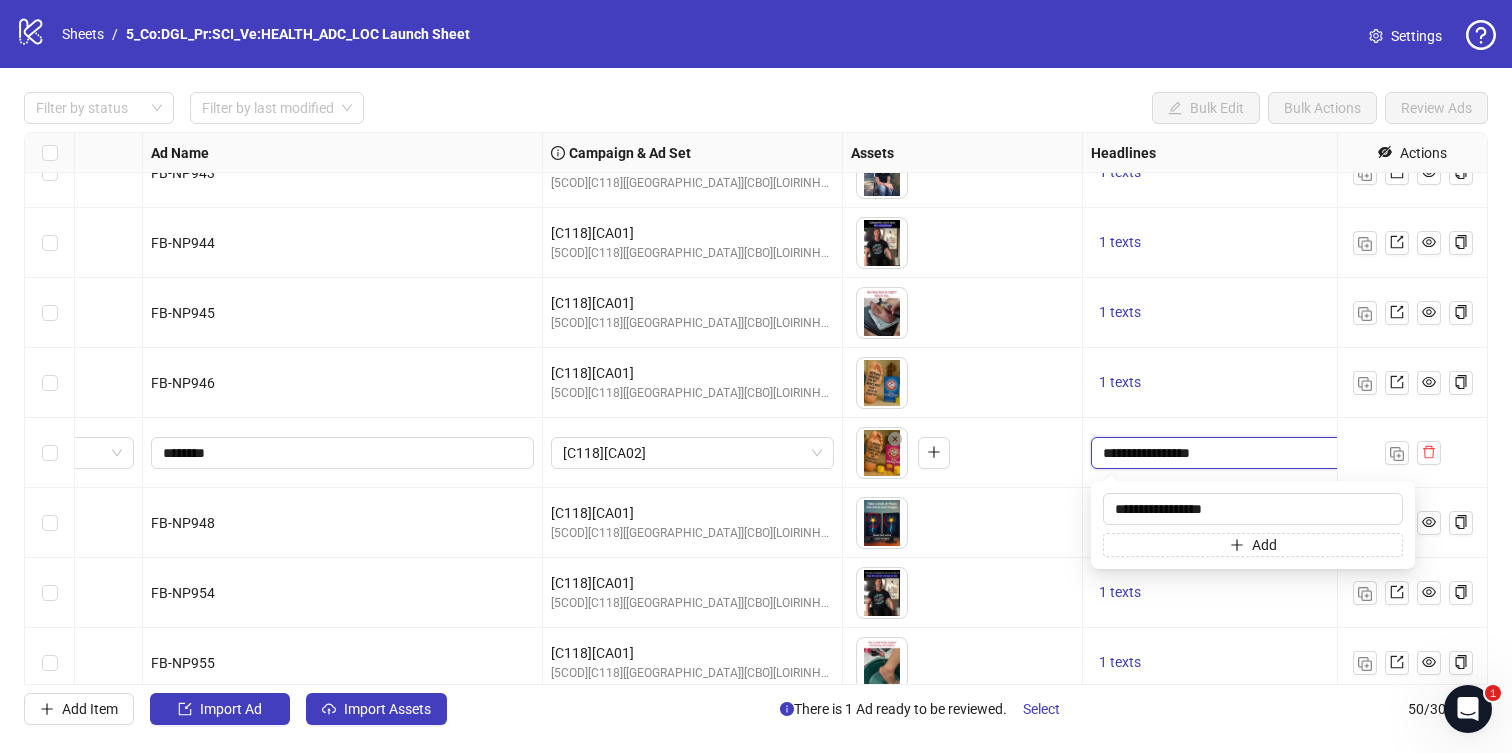 click on "**********" at bounding box center (1230, 453) 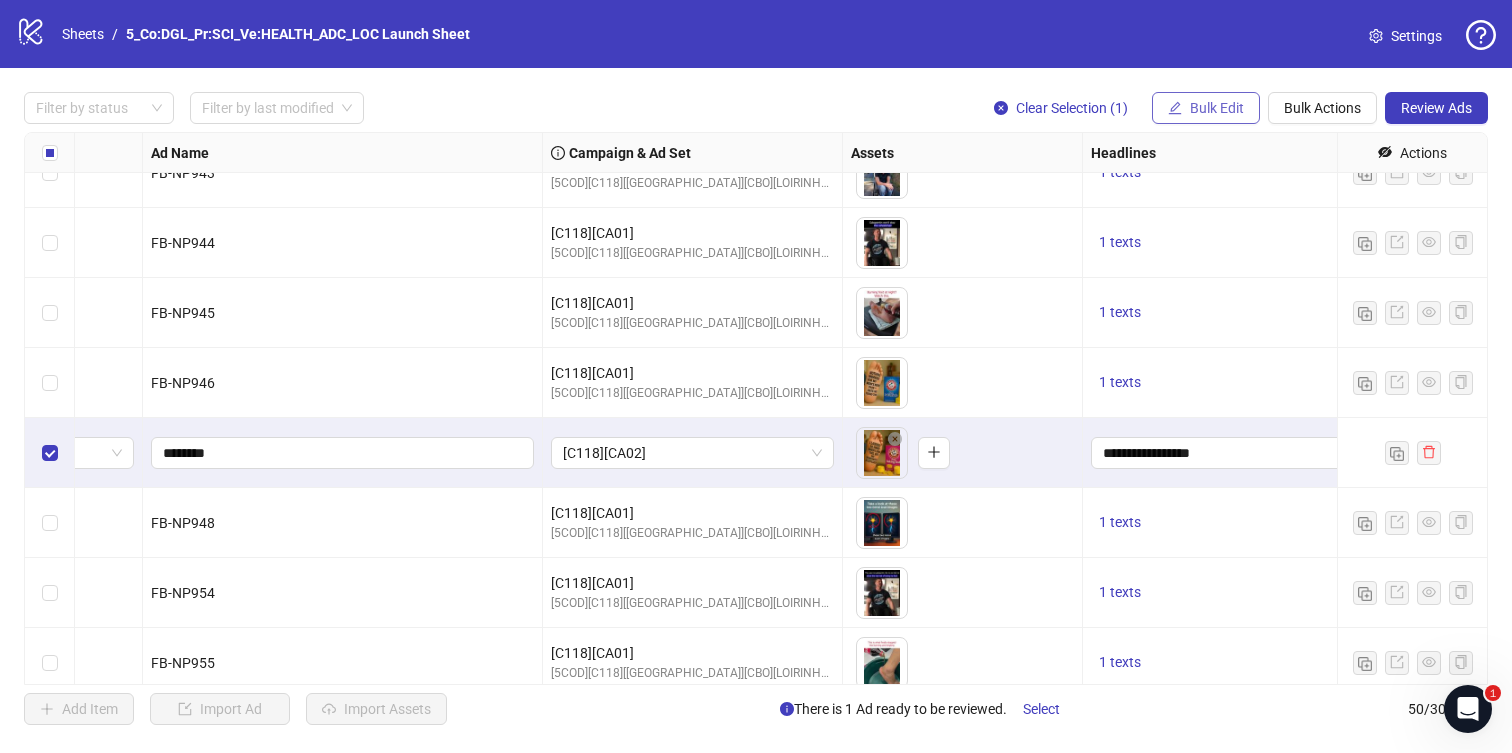 click on "Bulk Edit" at bounding box center [1217, 108] 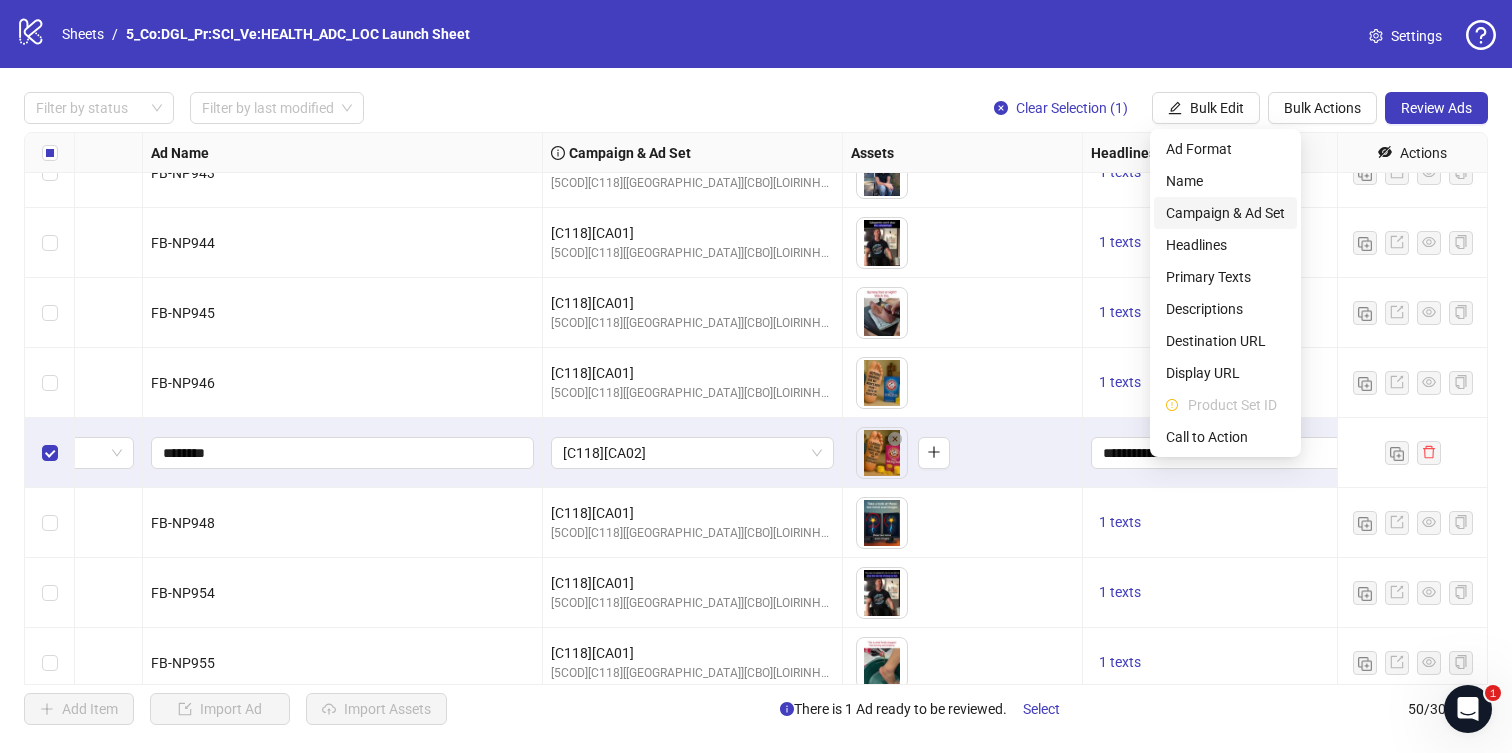 click on "Campaign & Ad Set" at bounding box center [1225, 213] 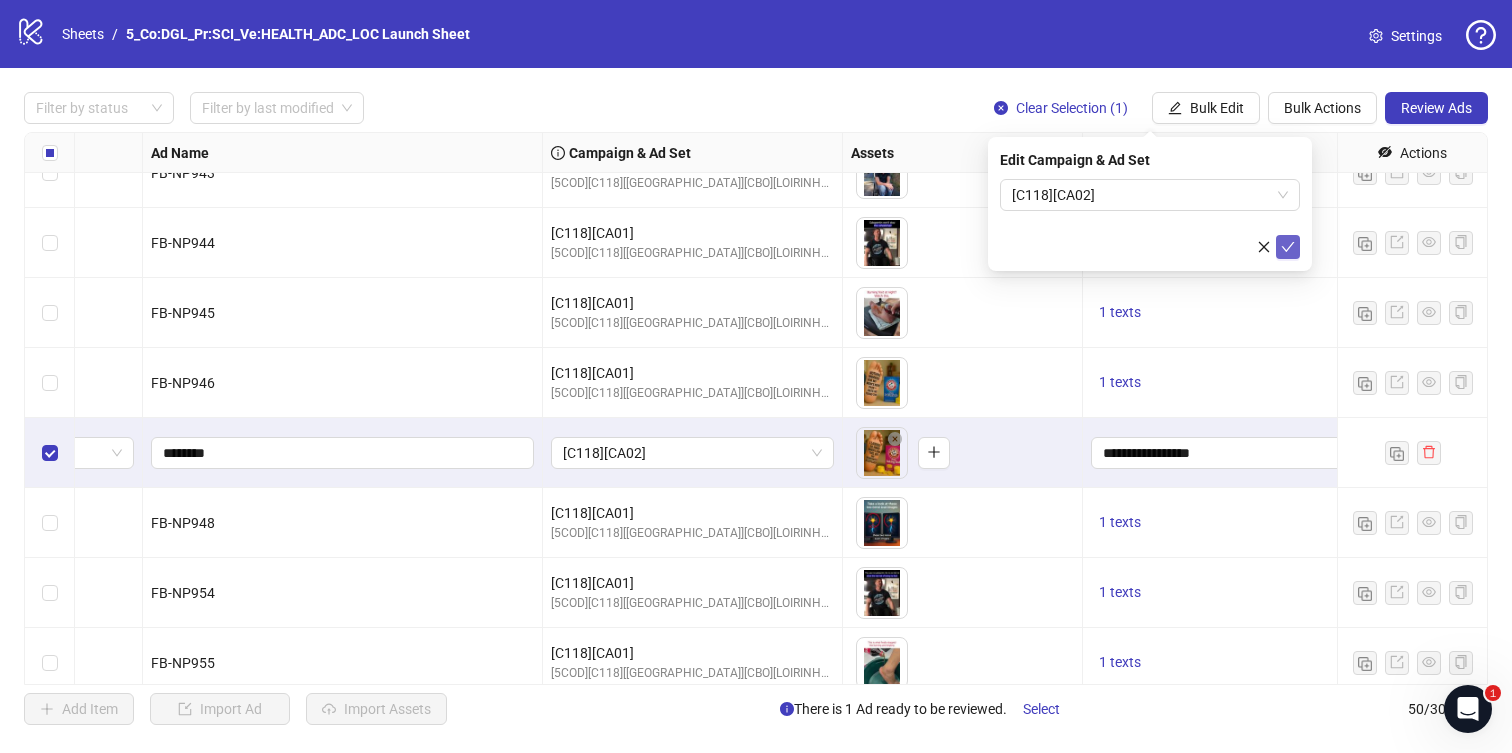 click at bounding box center (1288, 247) 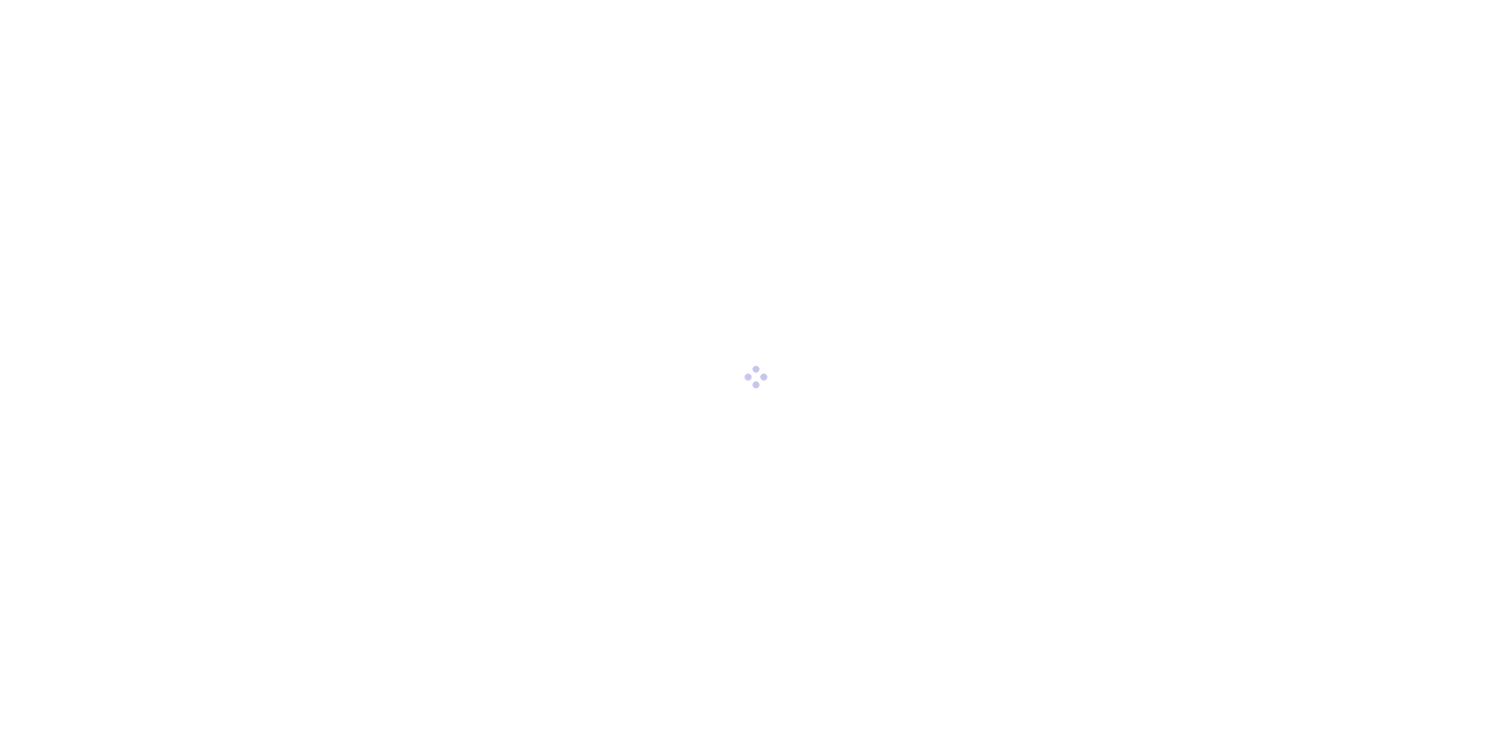 scroll, scrollTop: 0, scrollLeft: 0, axis: both 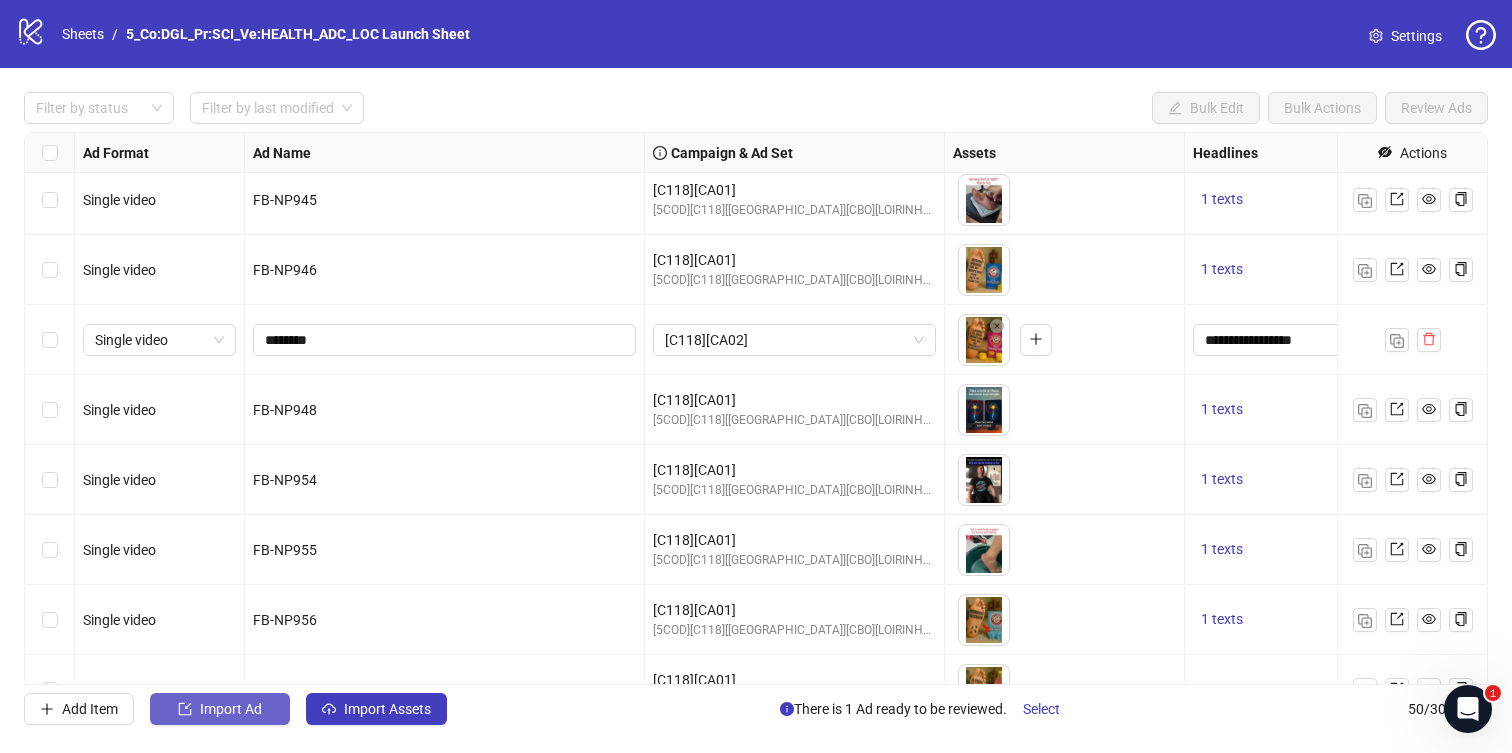 click on "Import Ad" at bounding box center (220, 709) 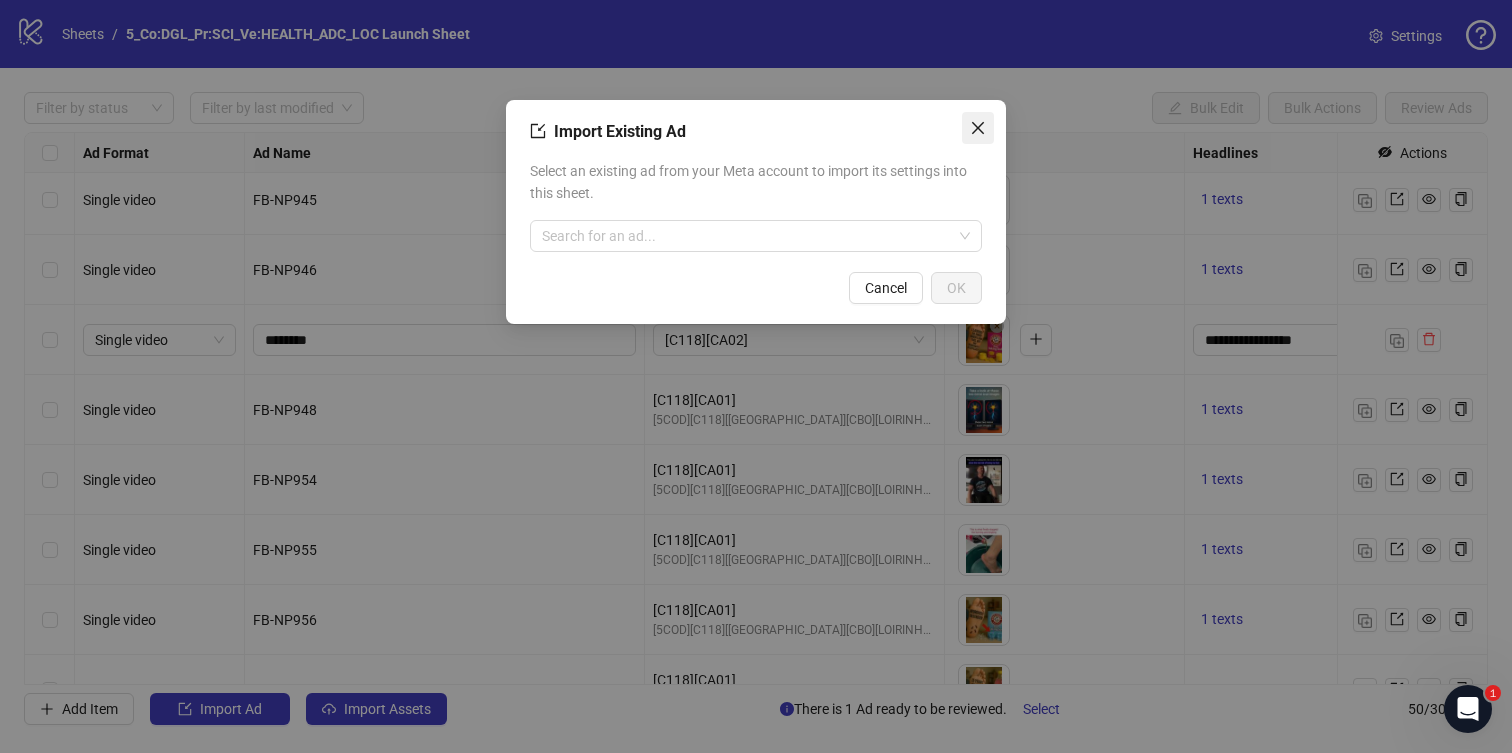click at bounding box center [978, 128] 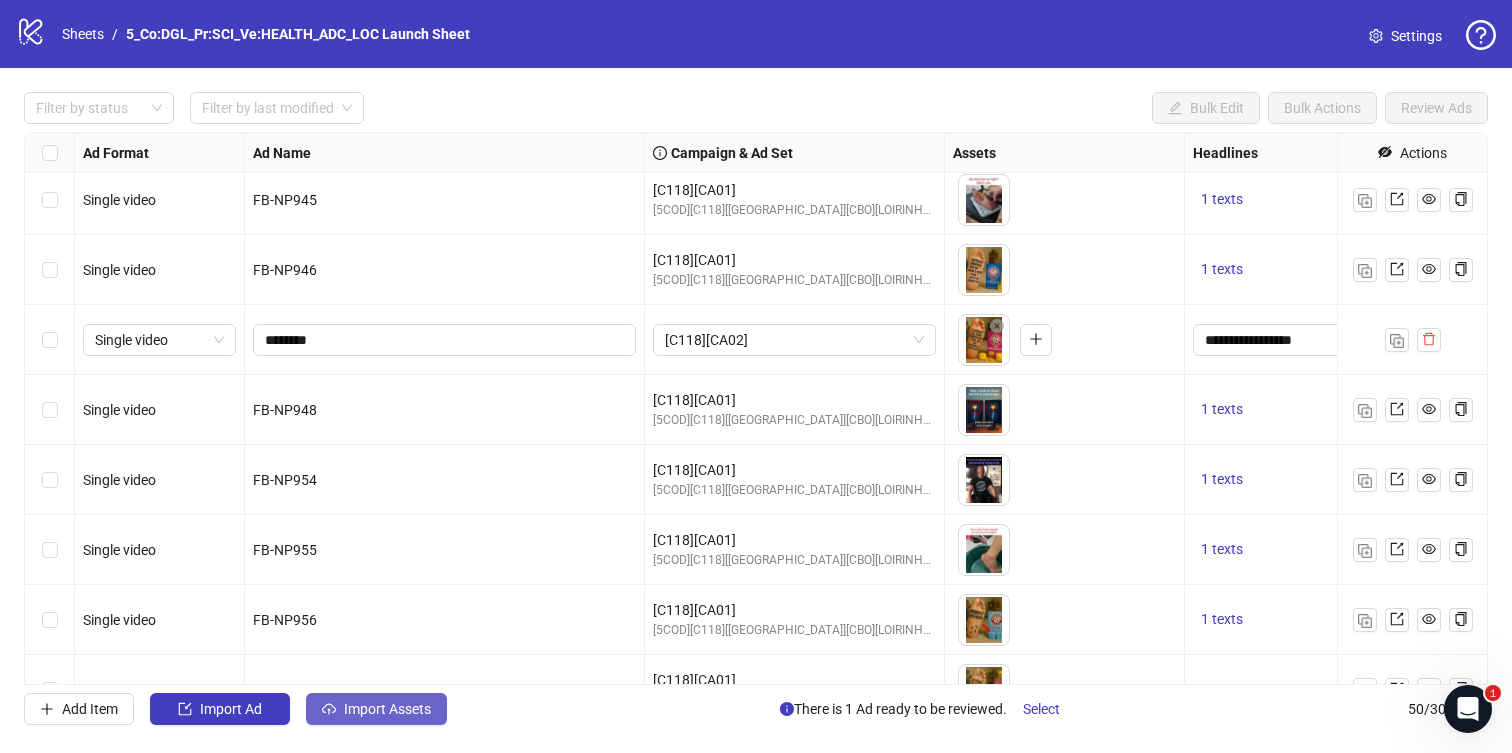 click on "Import Assets" at bounding box center (387, 709) 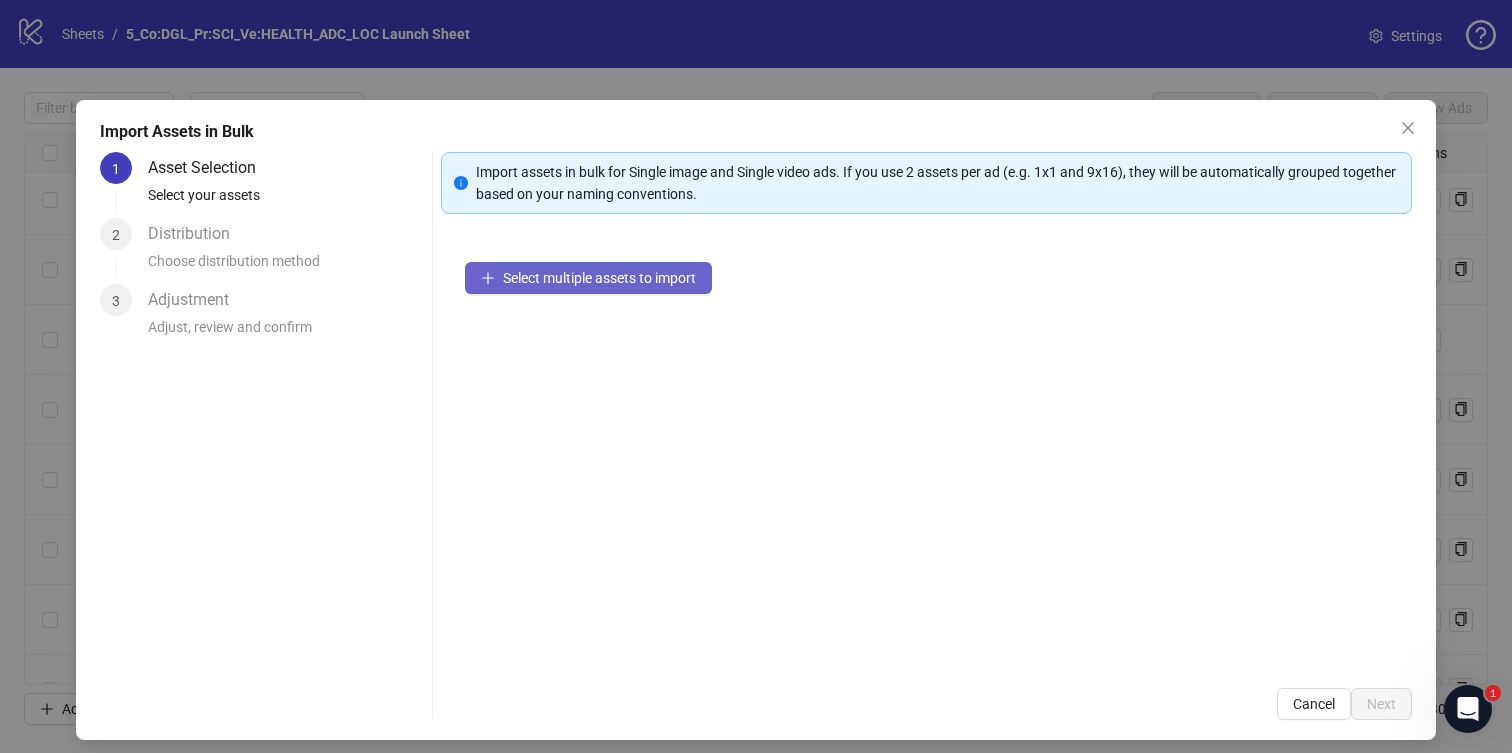click on "Select multiple assets to import" at bounding box center (599, 278) 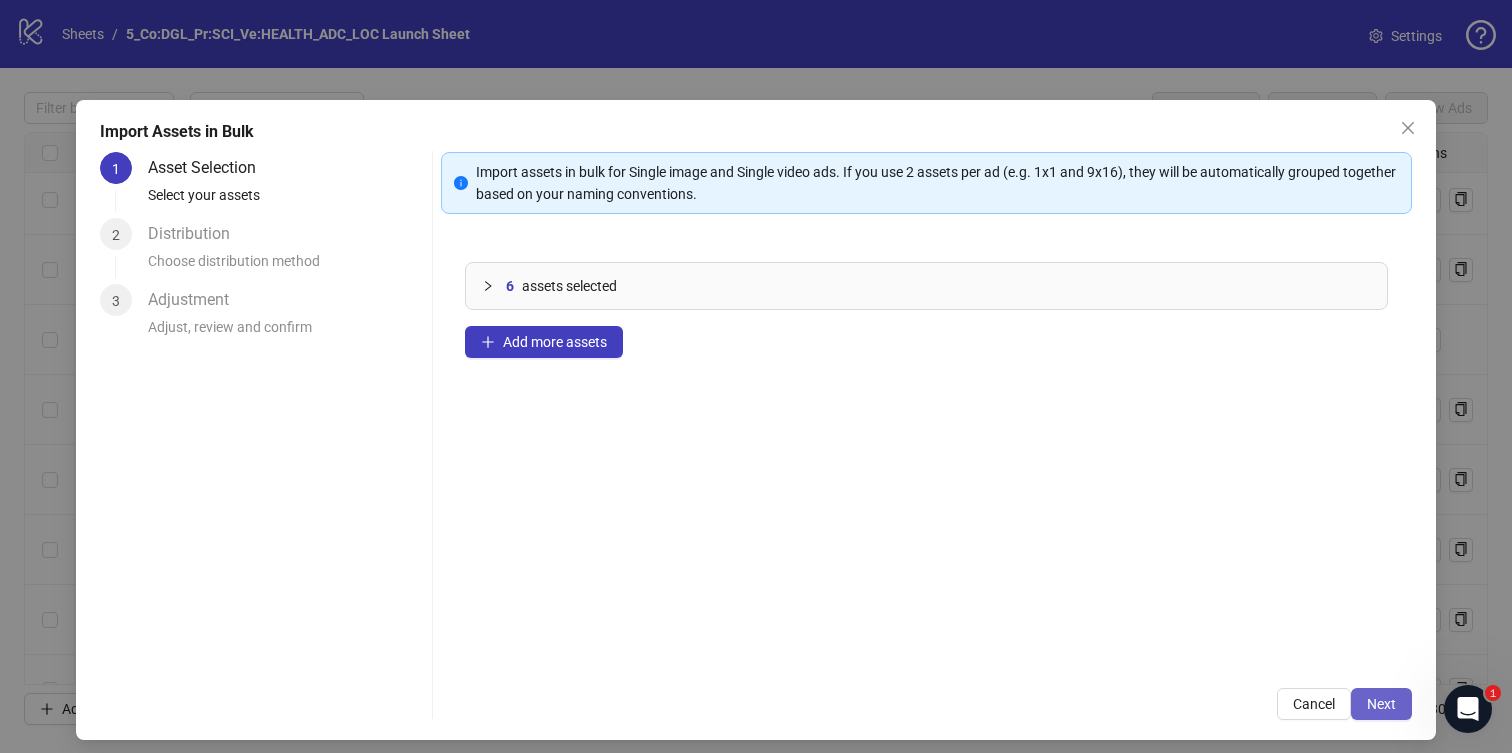 click on "Next" at bounding box center (1381, 704) 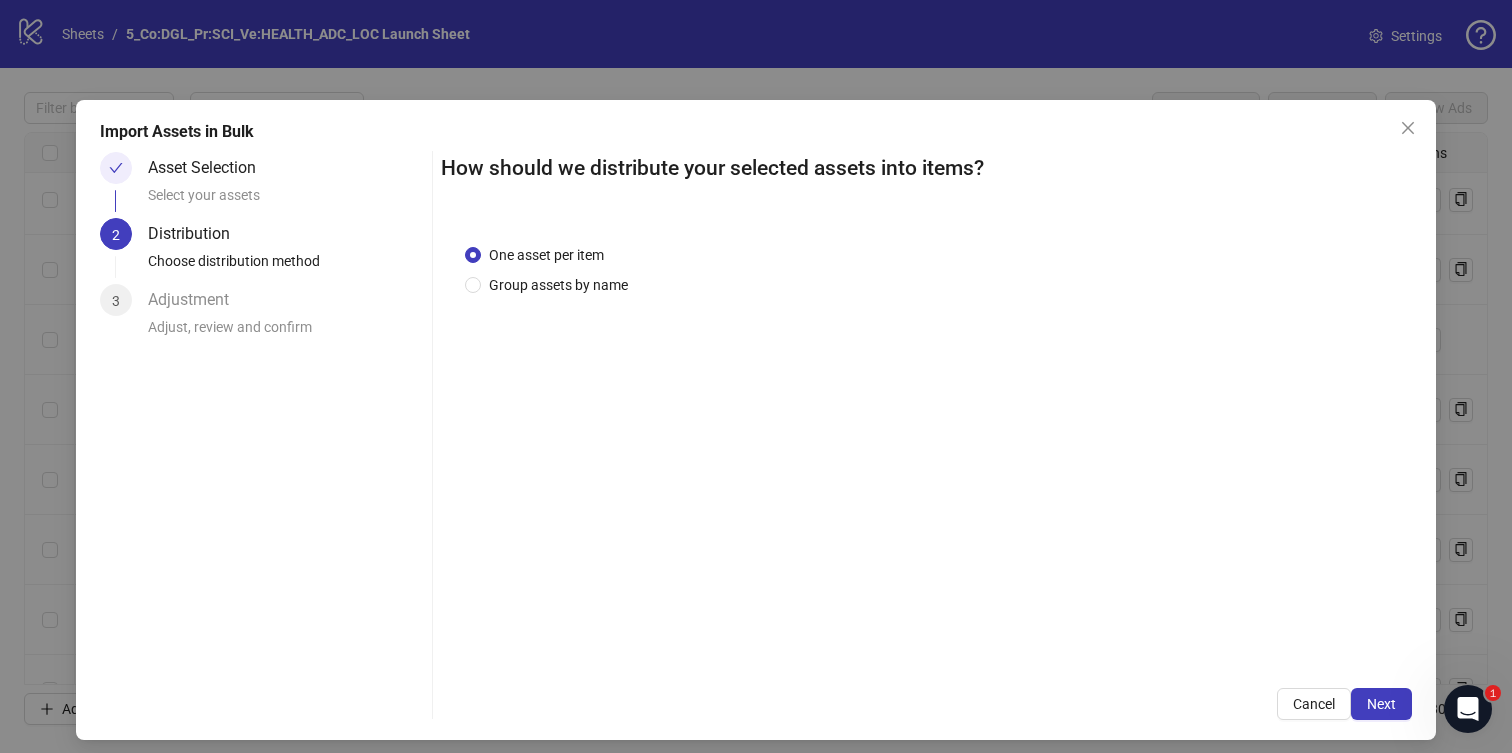click on "Next" at bounding box center (1381, 704) 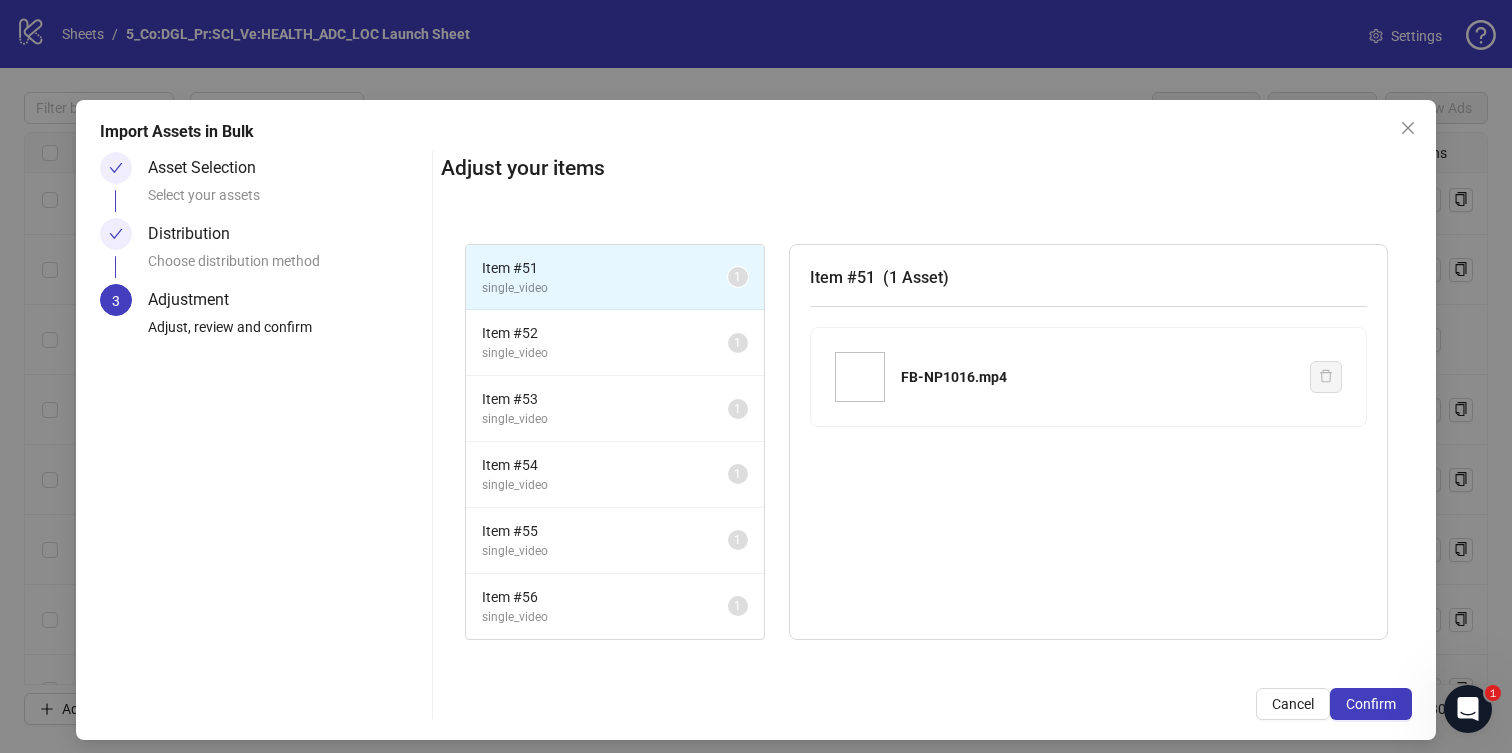 click on "Confirm" at bounding box center [1371, 704] 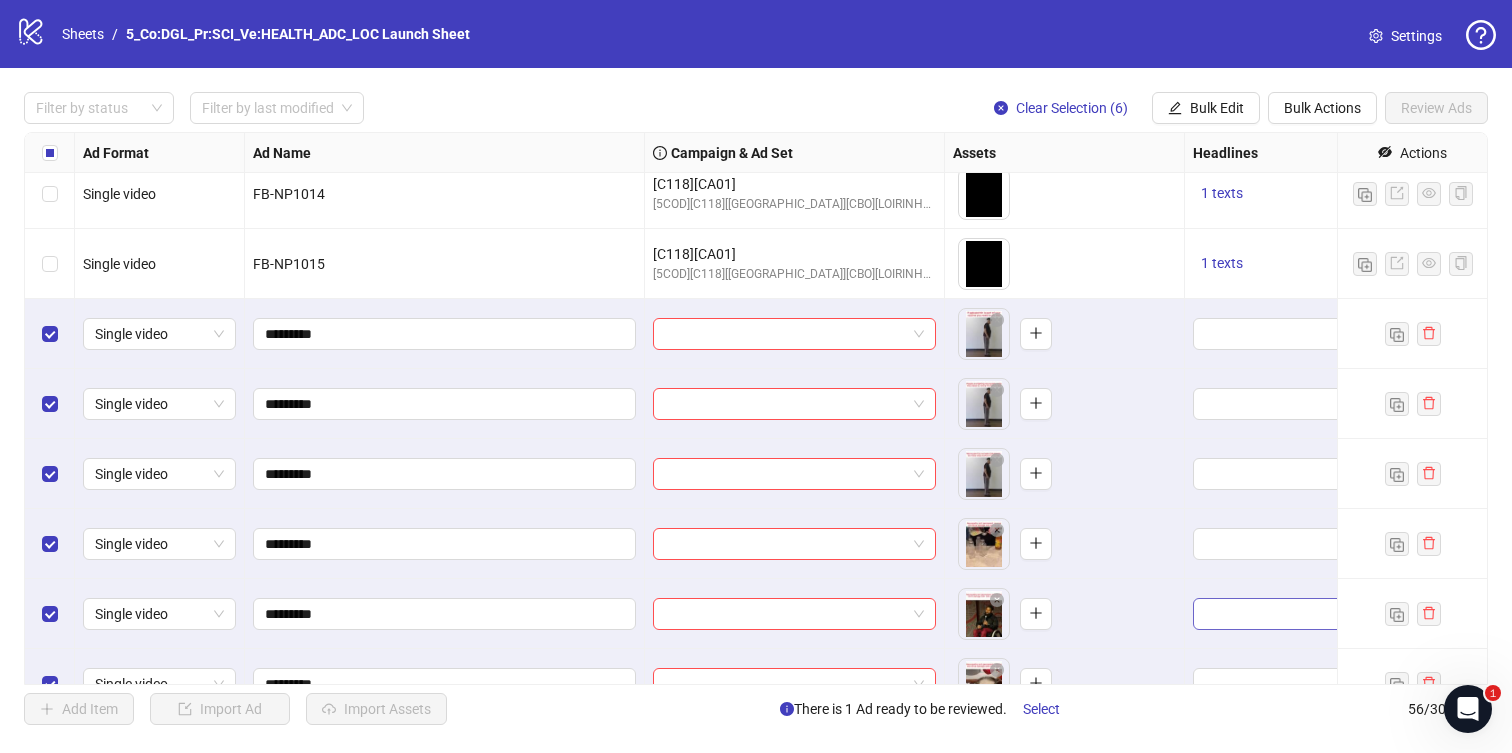 scroll, scrollTop: 3371, scrollLeft: 0, axis: vertical 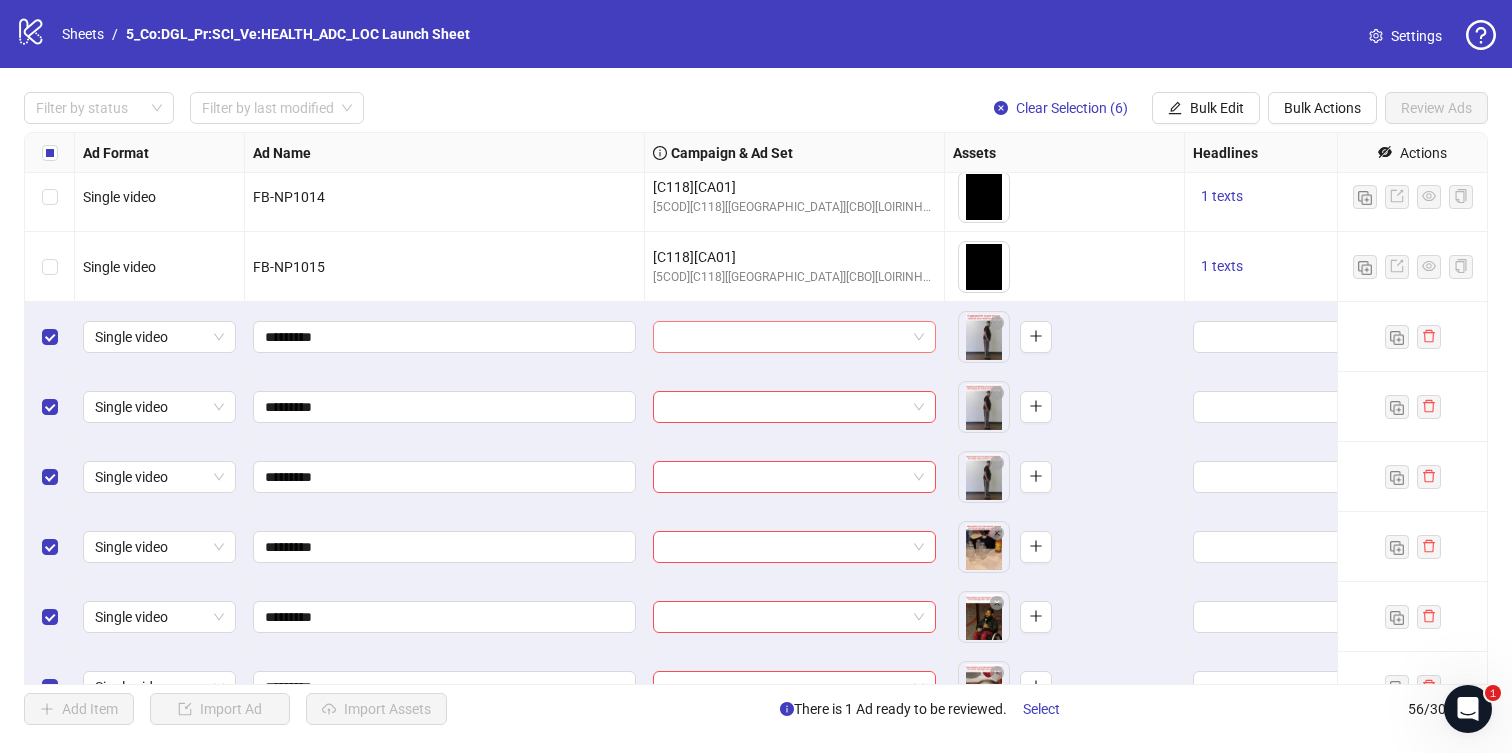 click at bounding box center (794, 337) 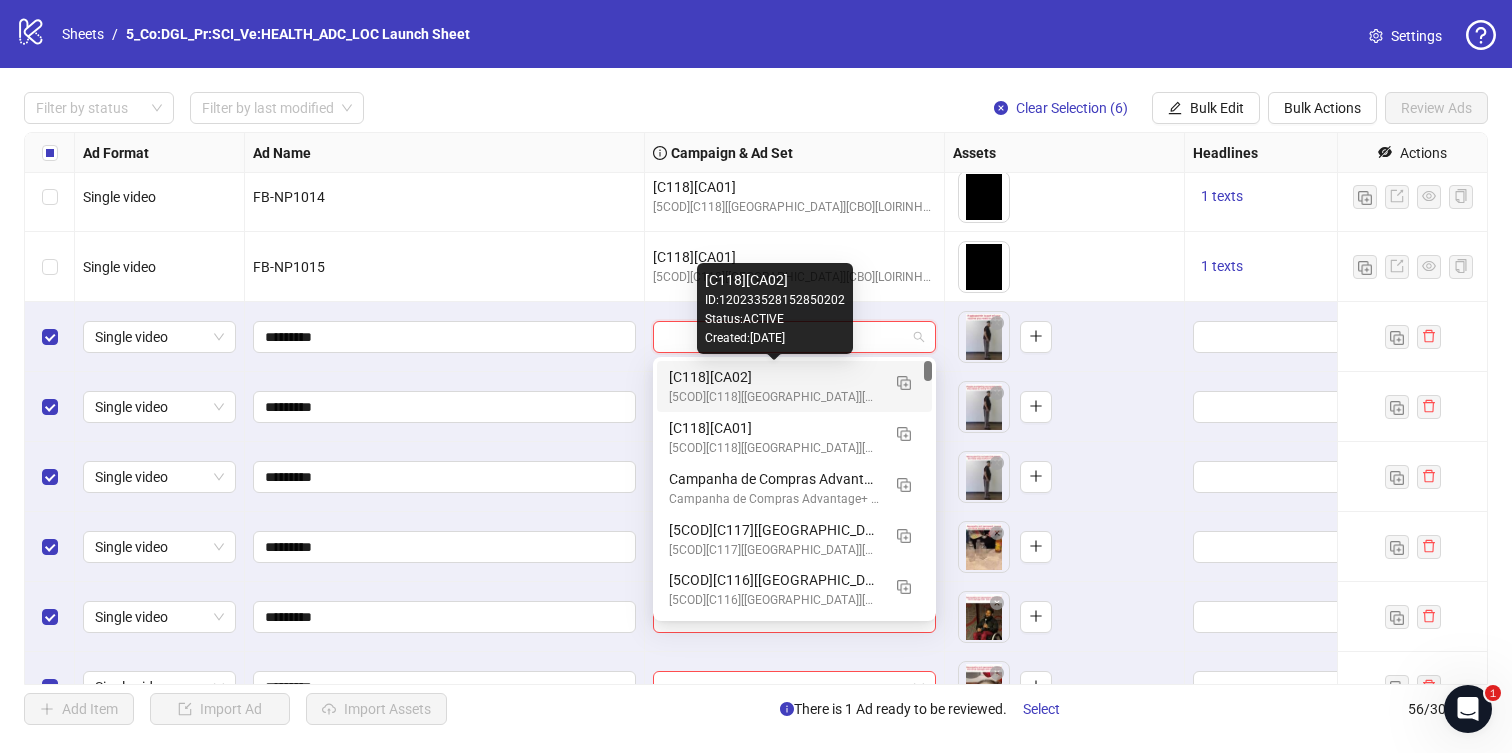 click on "[C118][CA02]" at bounding box center [774, 377] 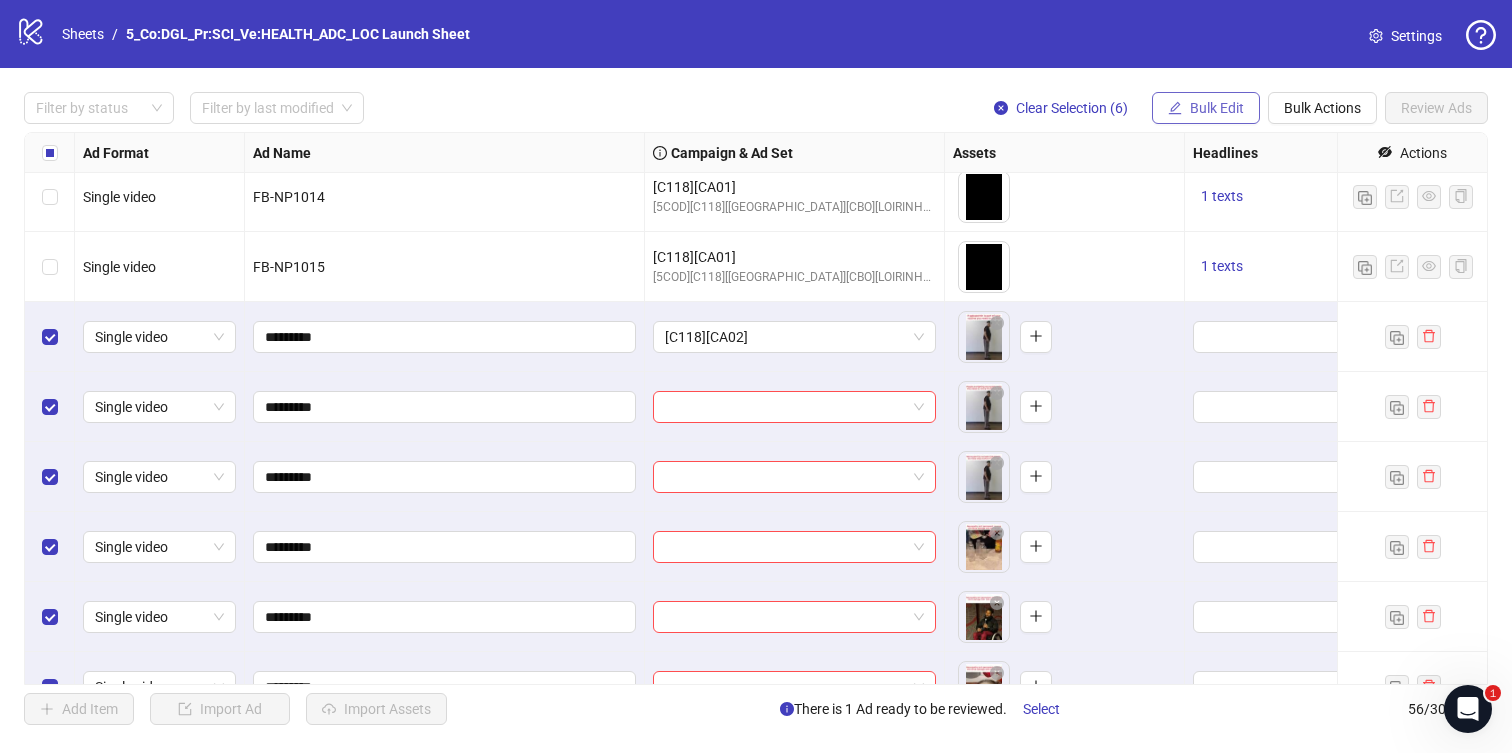 click on "Bulk Edit" at bounding box center [1217, 108] 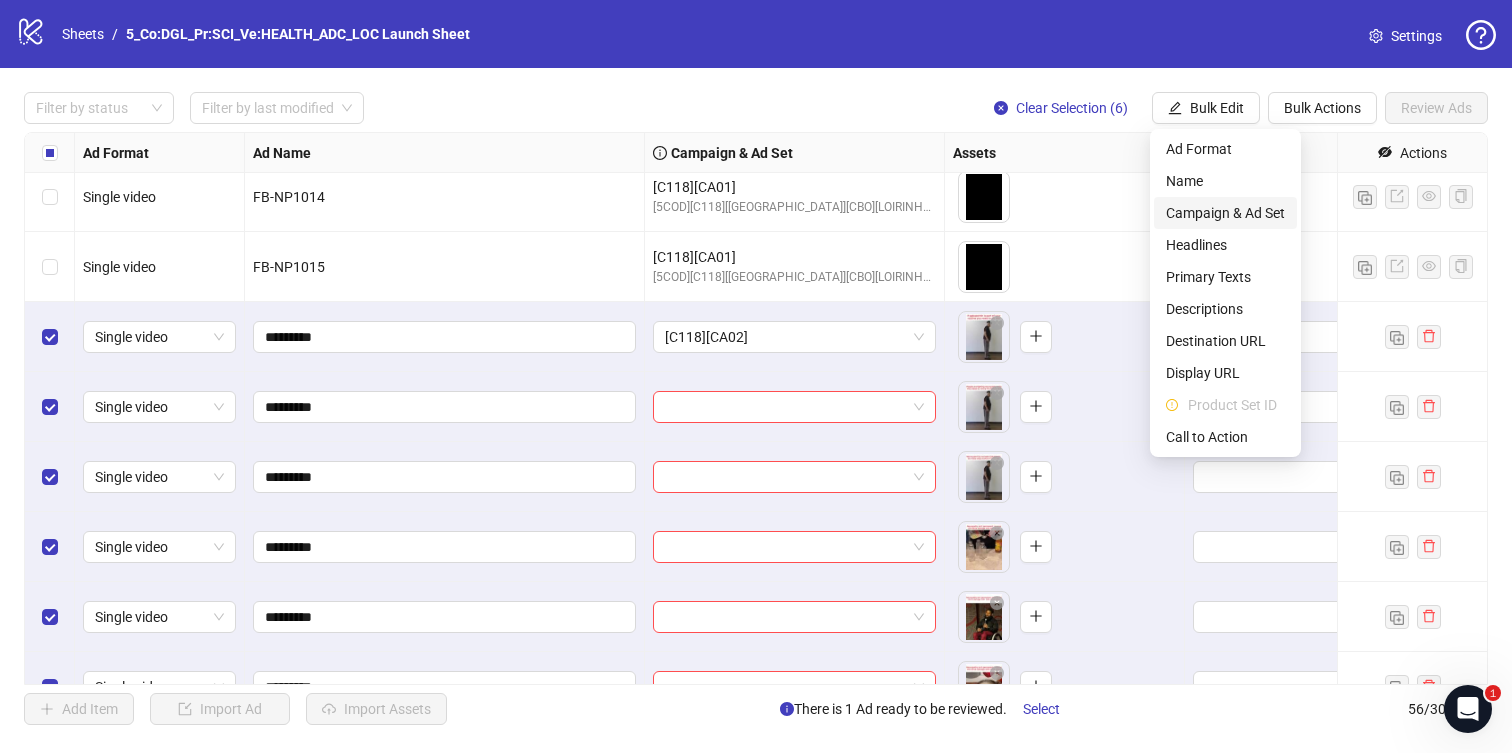 click on "Campaign & Ad Set" at bounding box center [1225, 213] 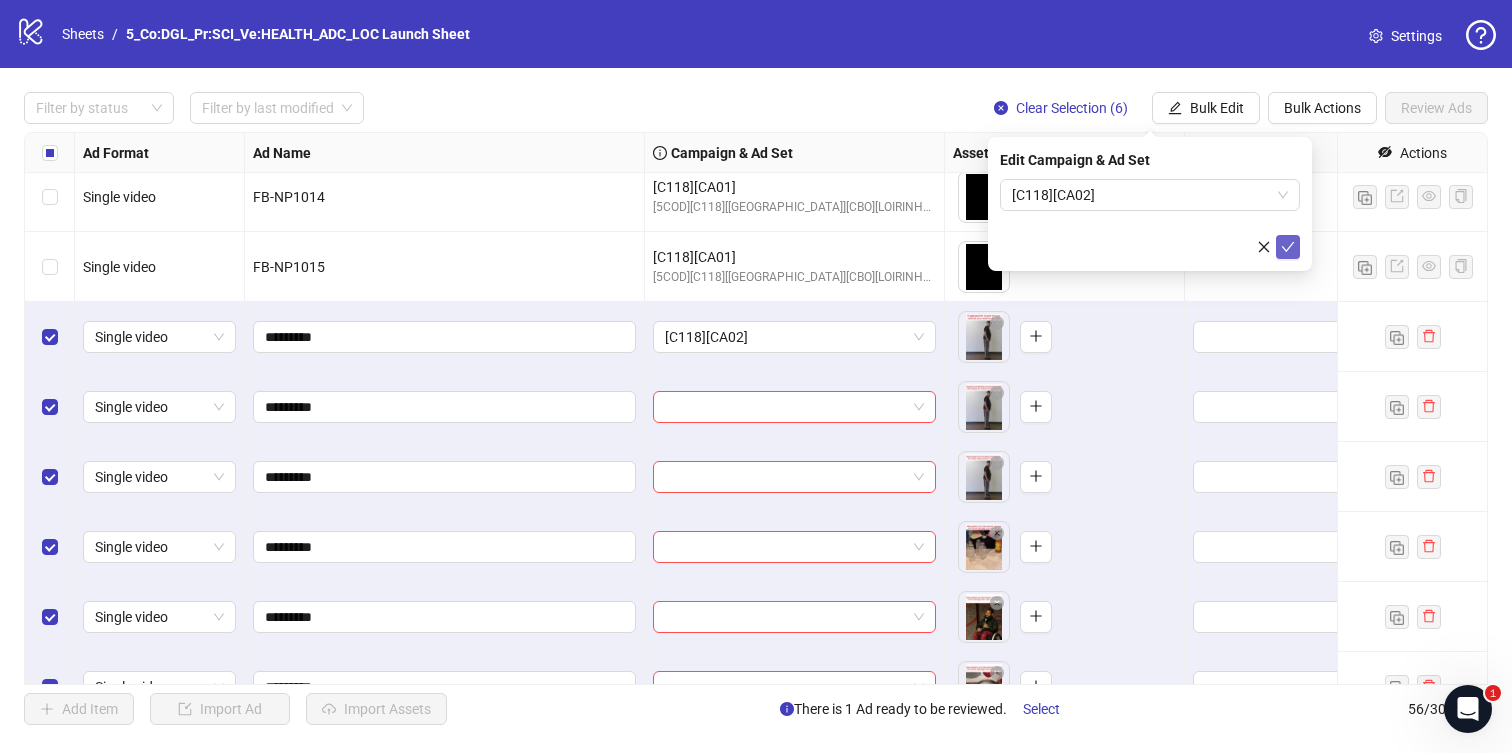 click 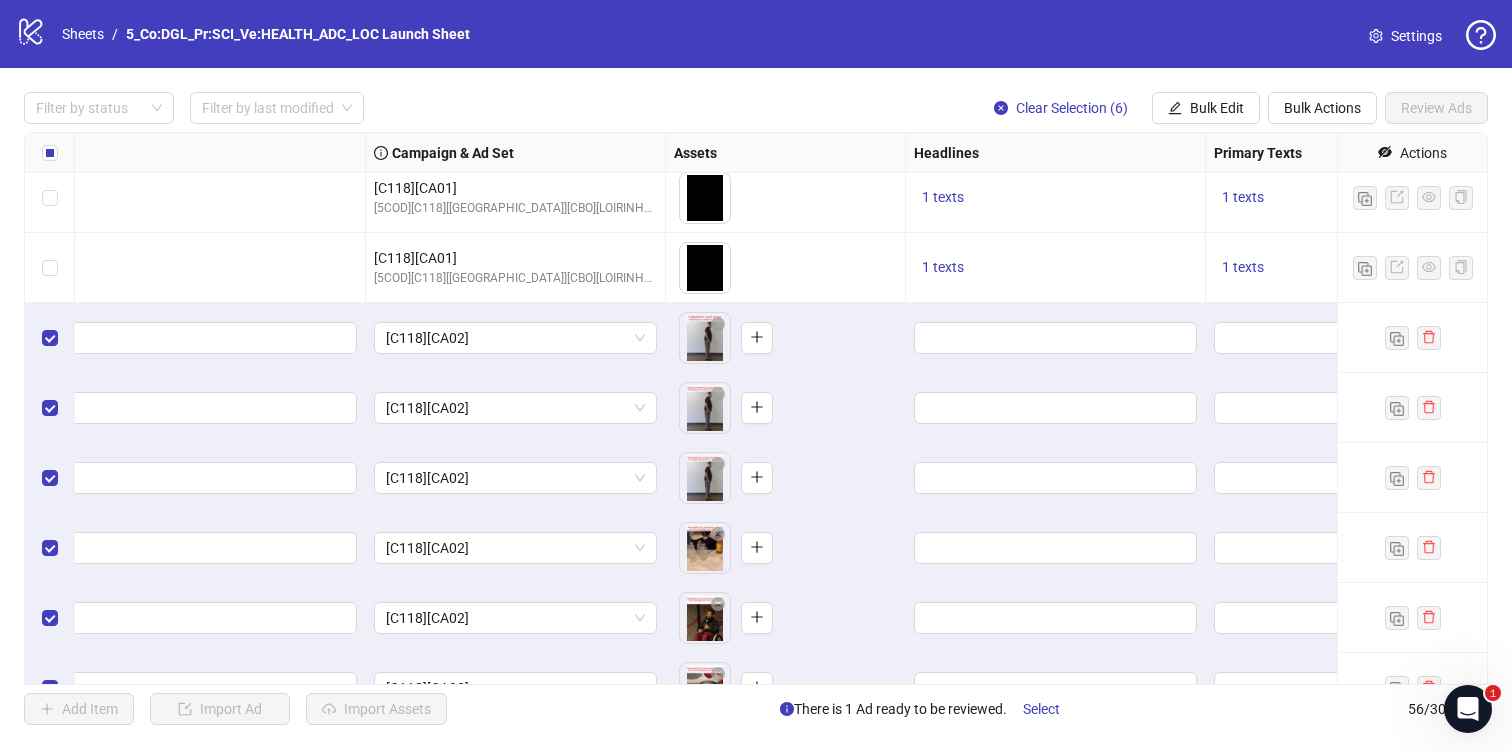 scroll, scrollTop: 3370, scrollLeft: 281, axis: both 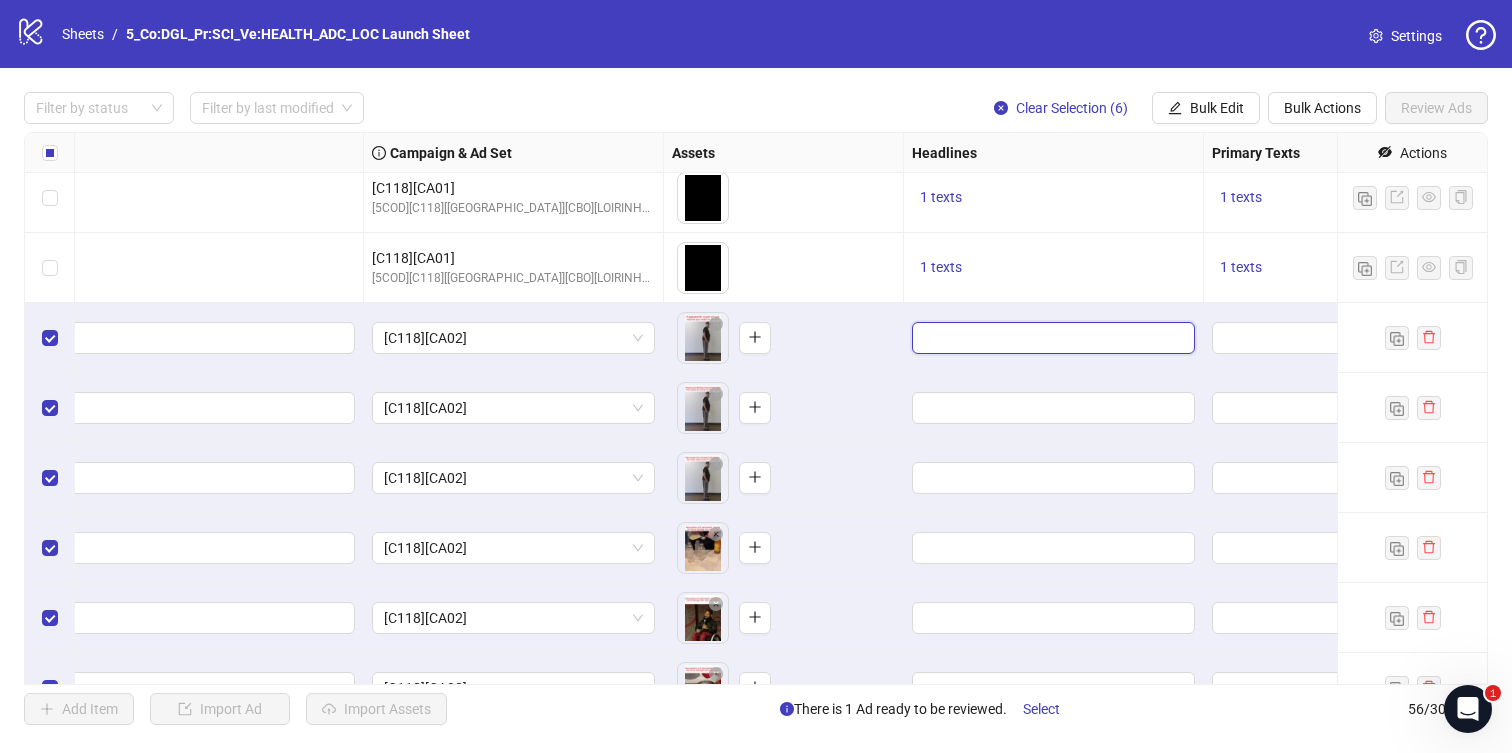 click at bounding box center (1051, 338) 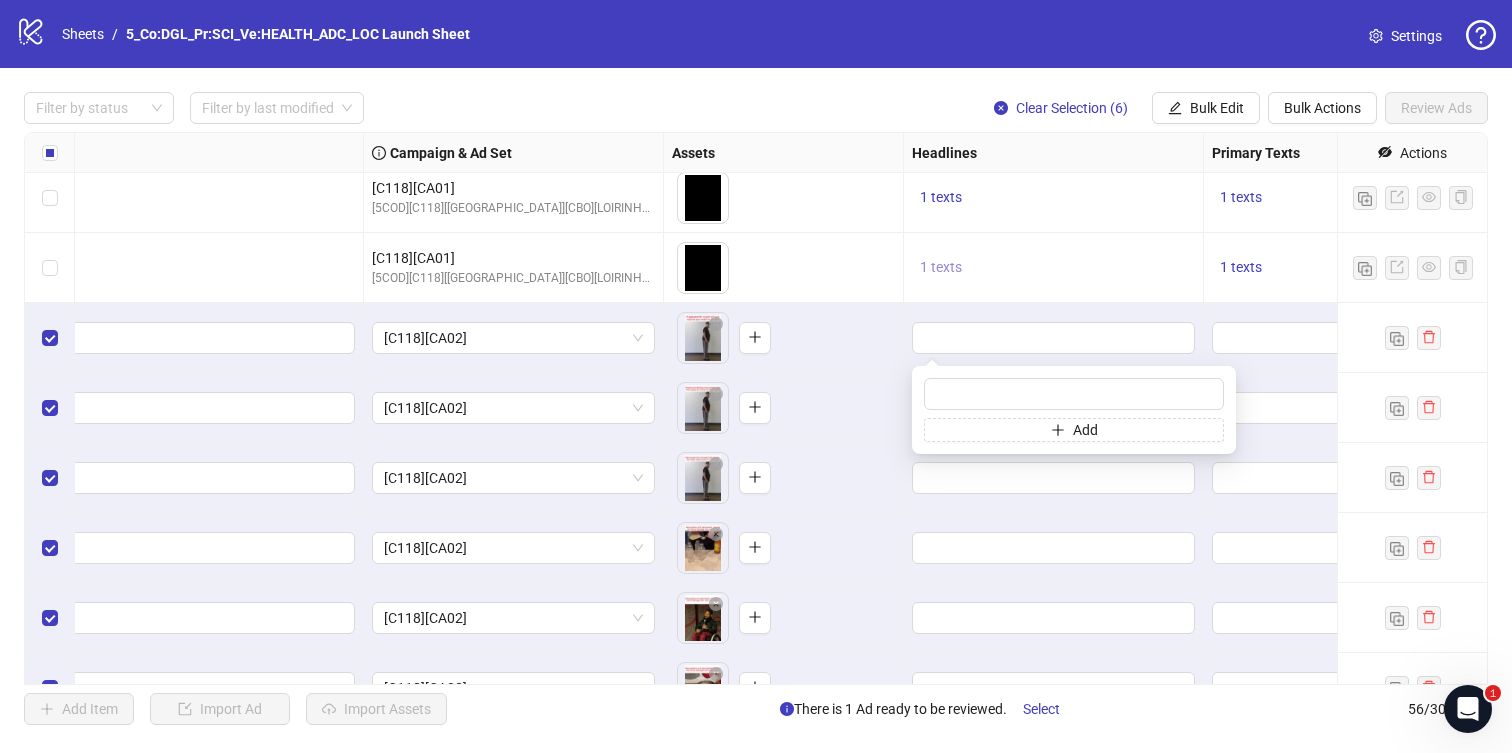 click on "1 texts" at bounding box center [941, 267] 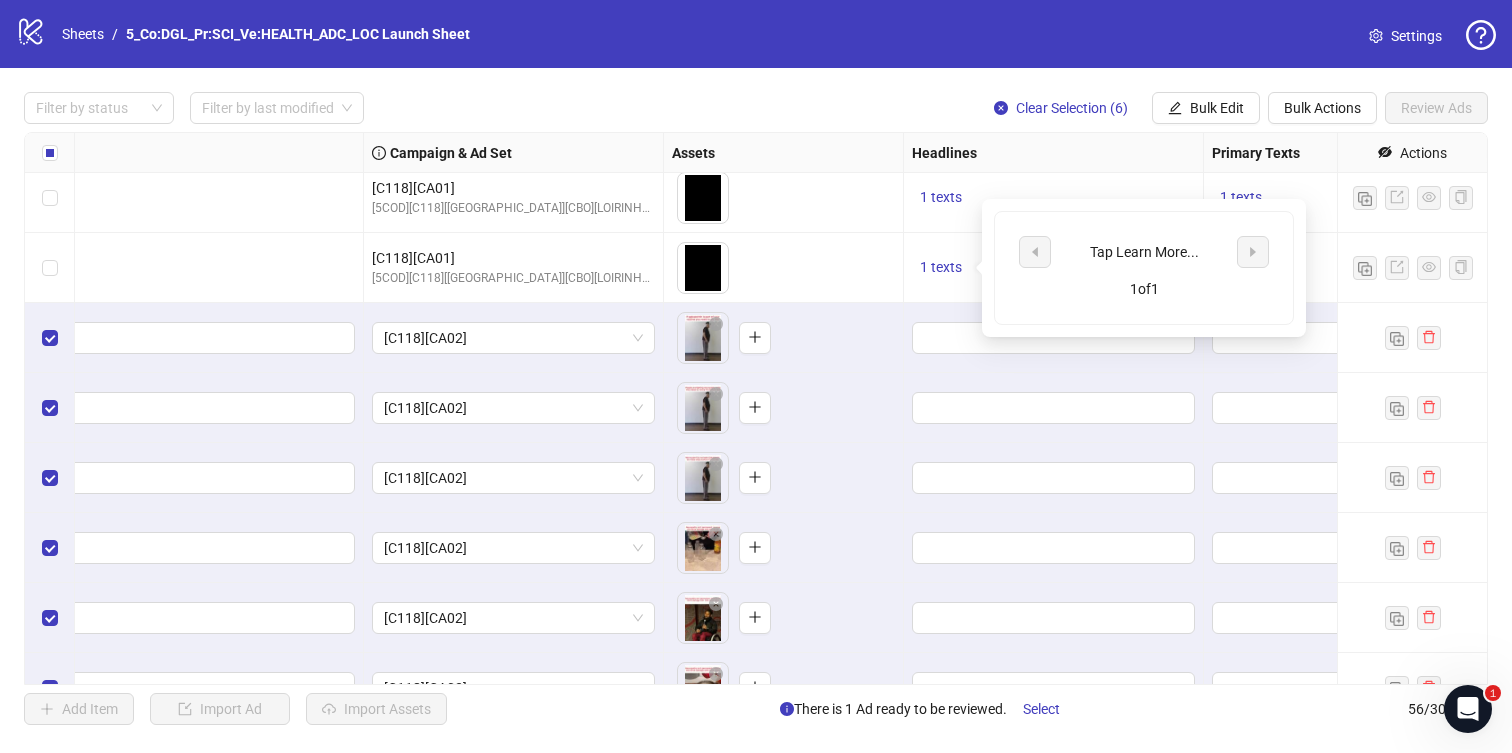 click on "Tap Learn More..." at bounding box center [1144, 252] 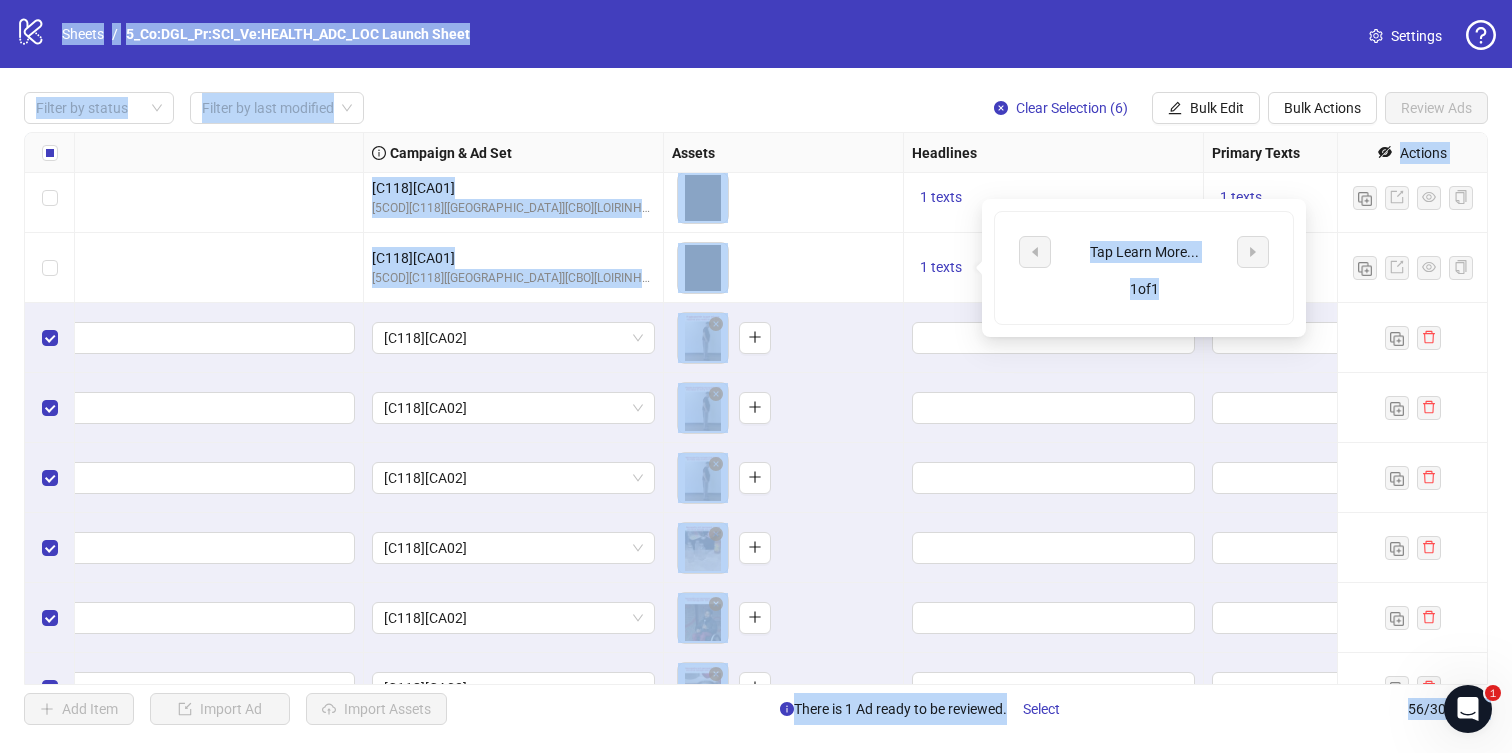 click on "Tap Learn More..." at bounding box center [1144, 252] 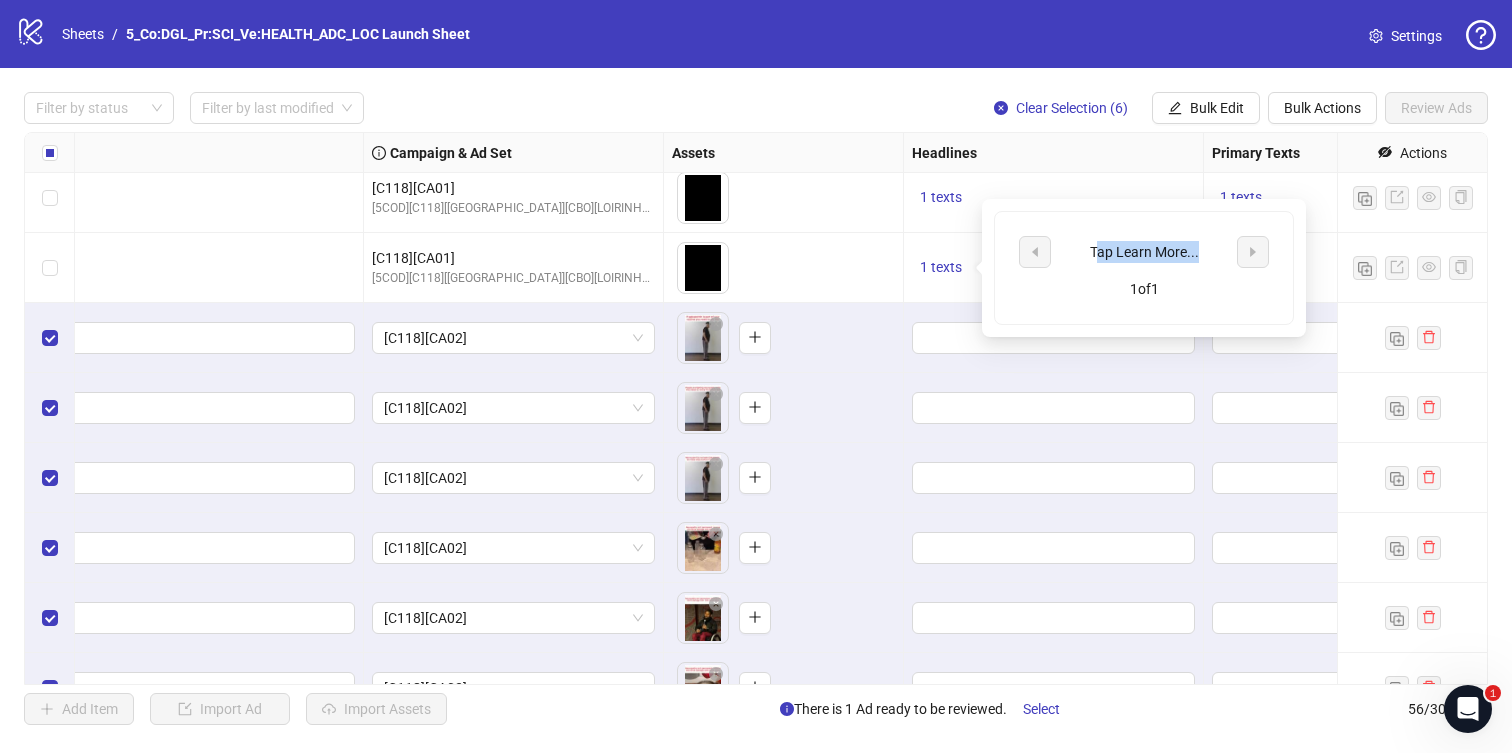 drag, startPoint x: 1094, startPoint y: 252, endPoint x: 1205, endPoint y: 247, distance: 111.11256 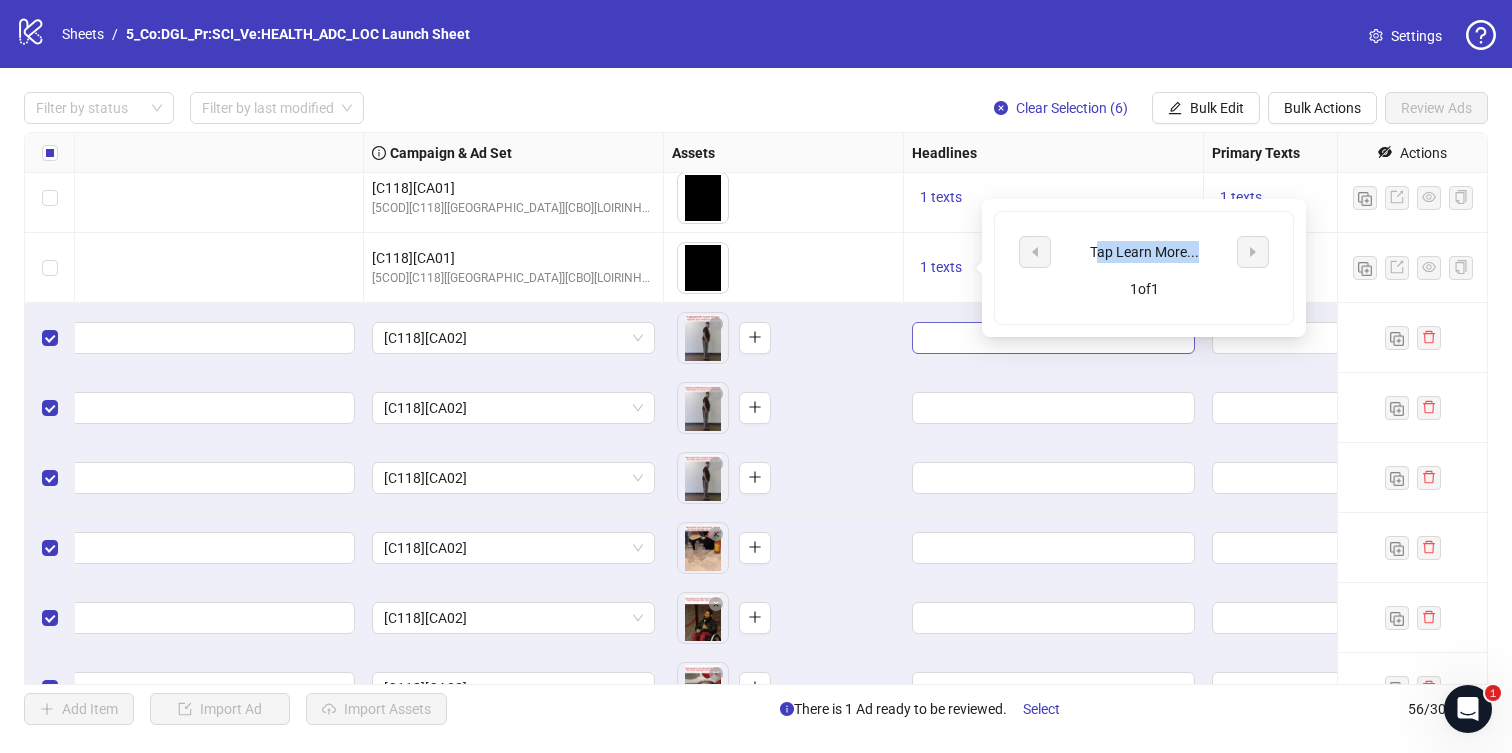 click at bounding box center (1053, 338) 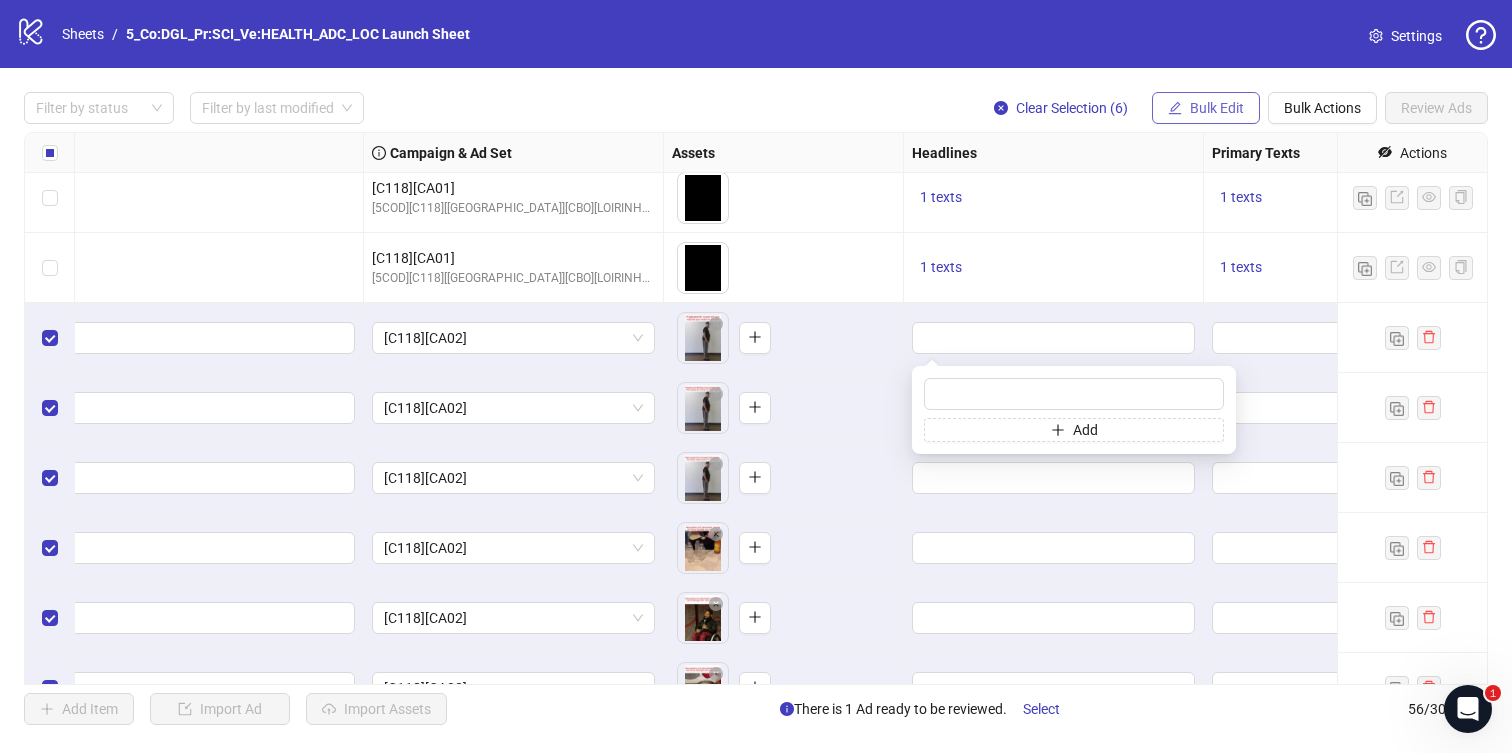 click on "Bulk Edit" at bounding box center [1217, 108] 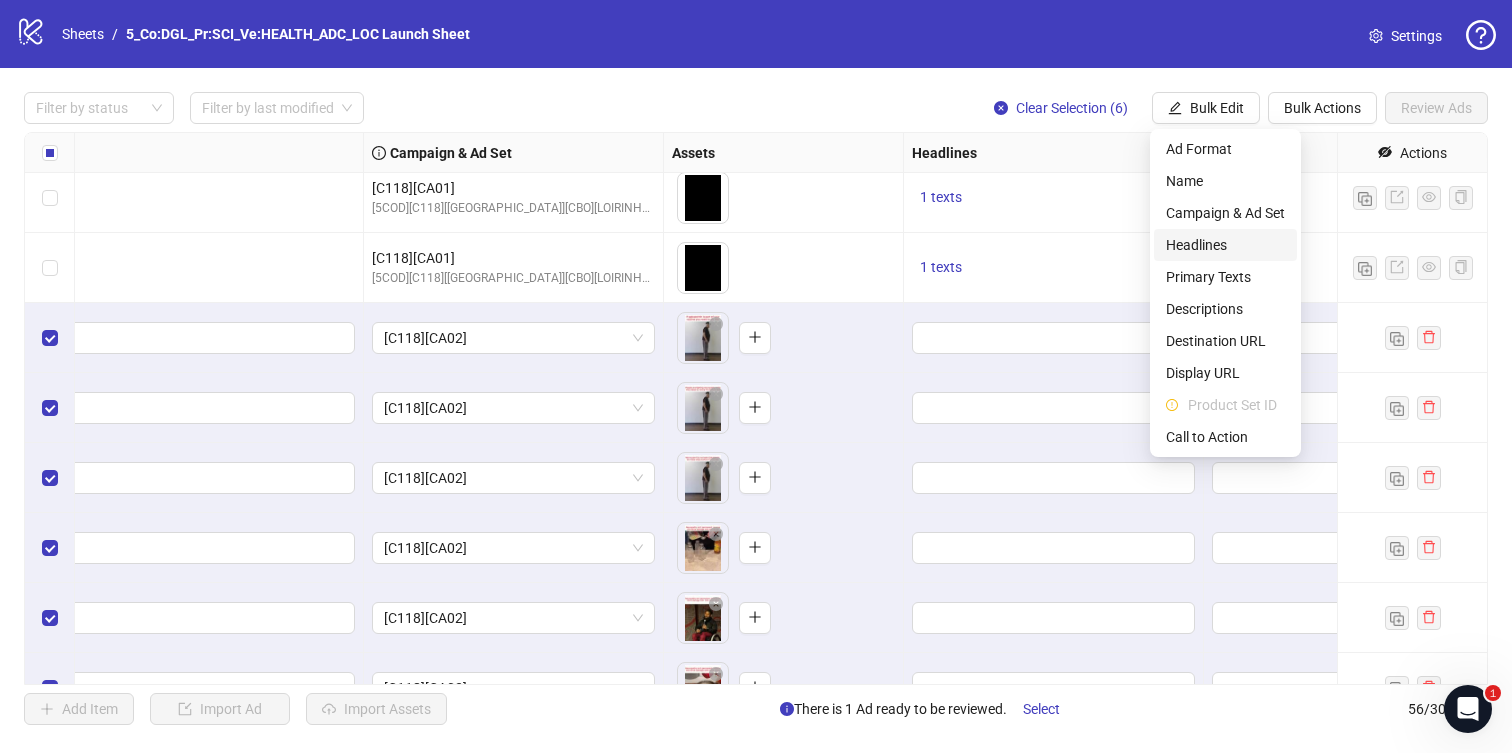 click on "Headlines" at bounding box center [1225, 245] 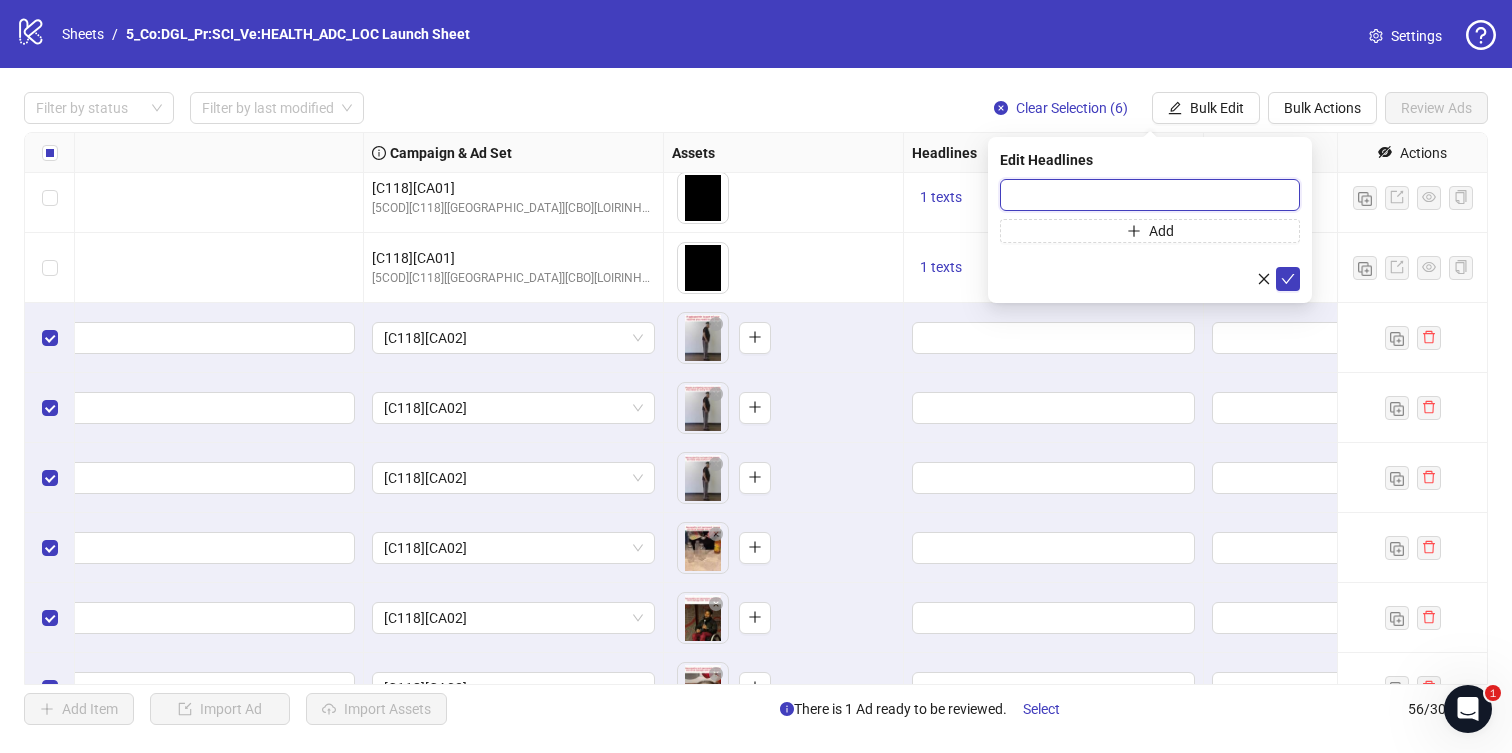 click at bounding box center (1150, 195) 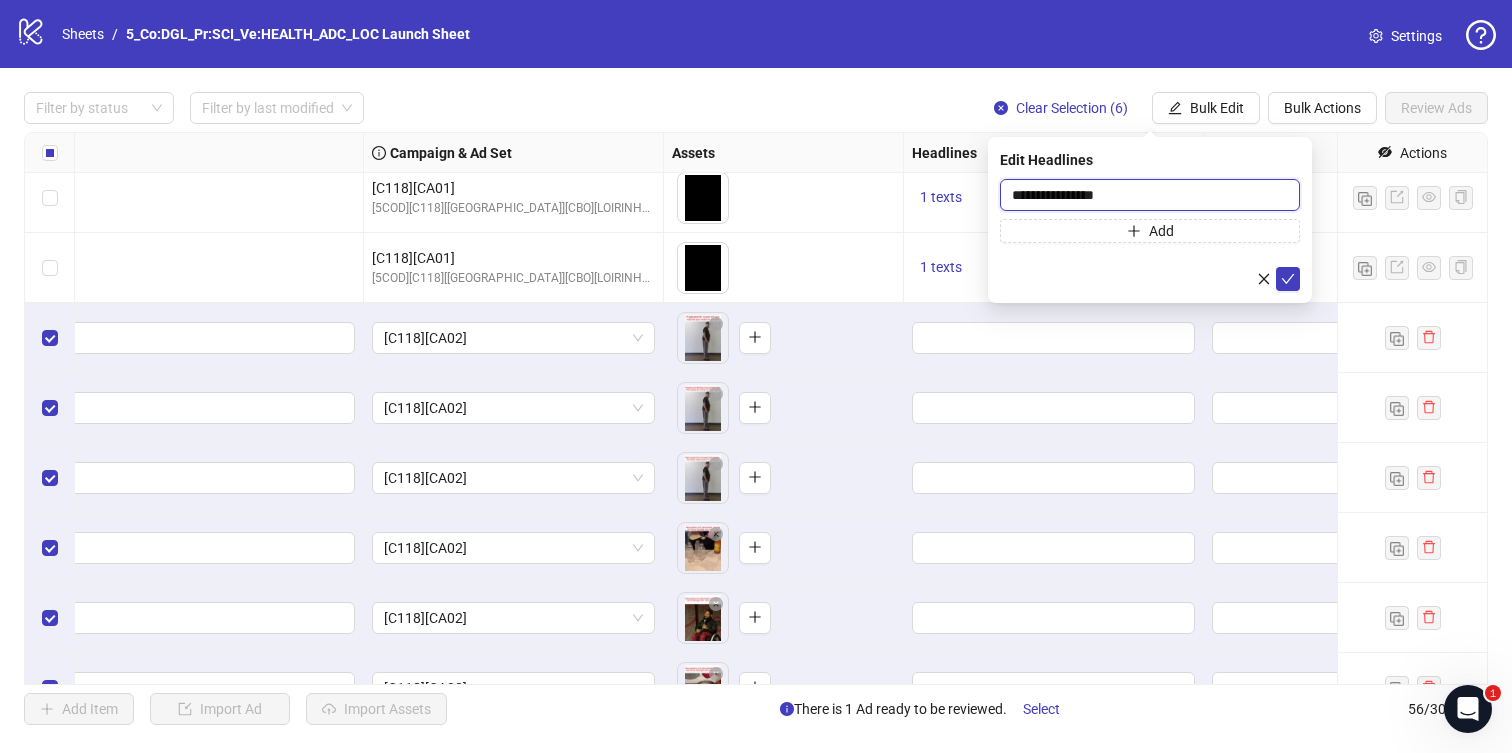 click on "**********" at bounding box center (1150, 195) 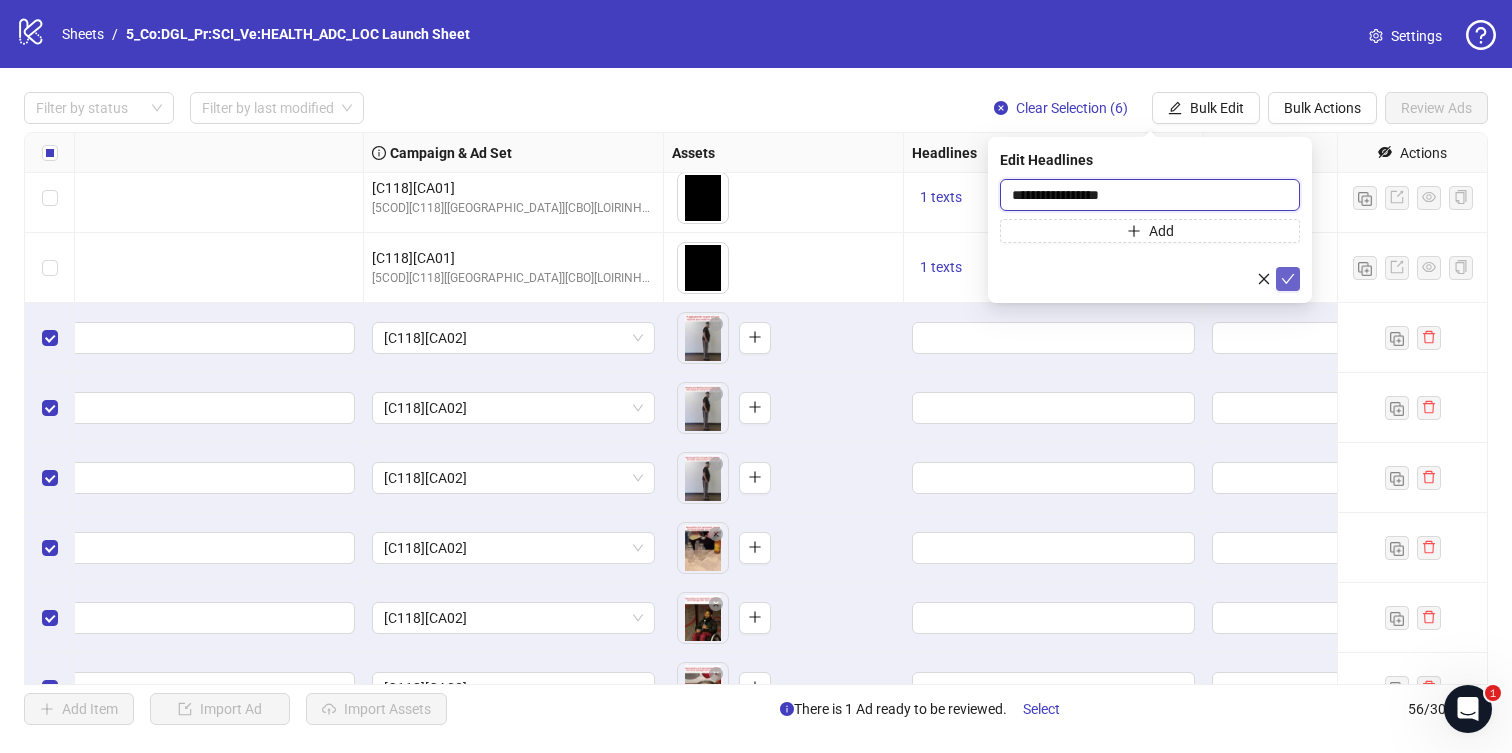 type on "**********" 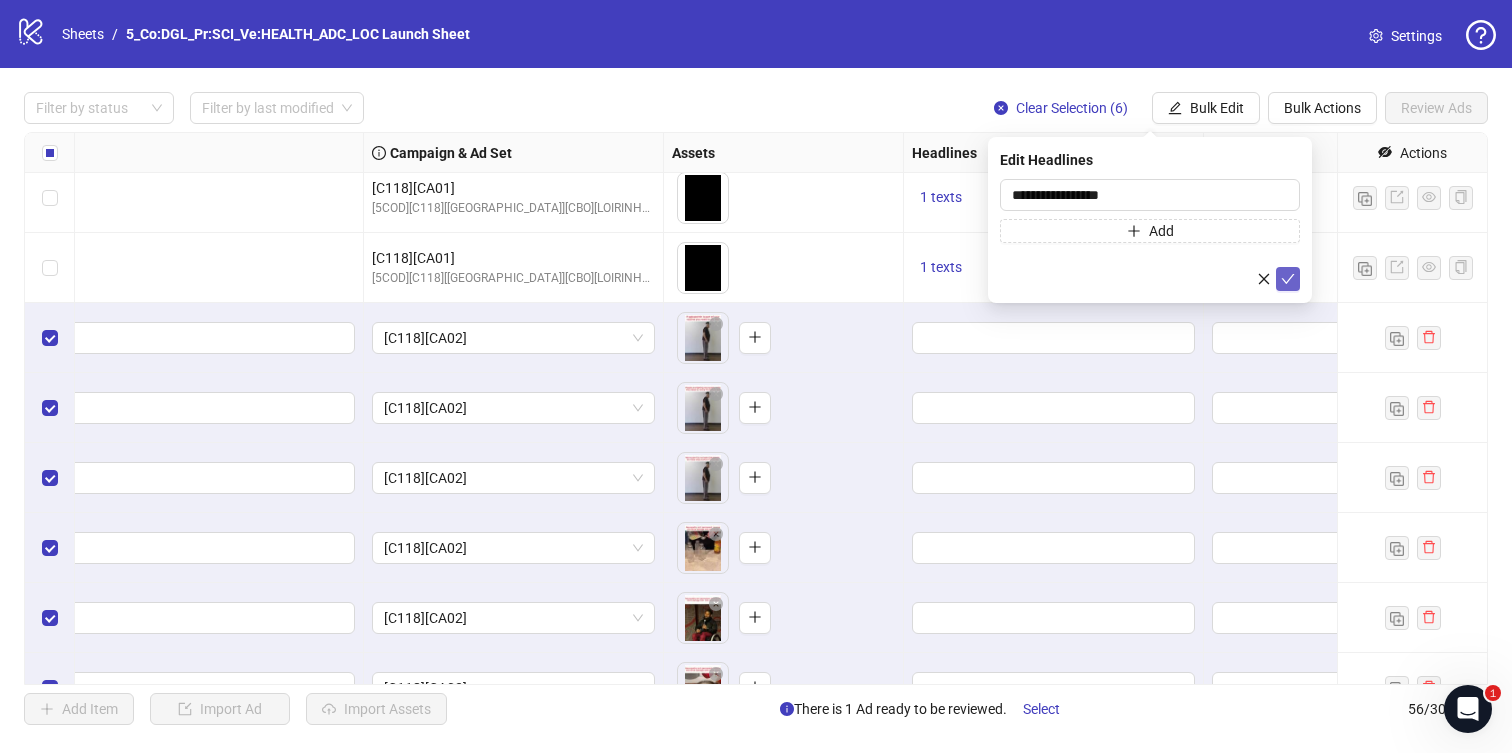 click 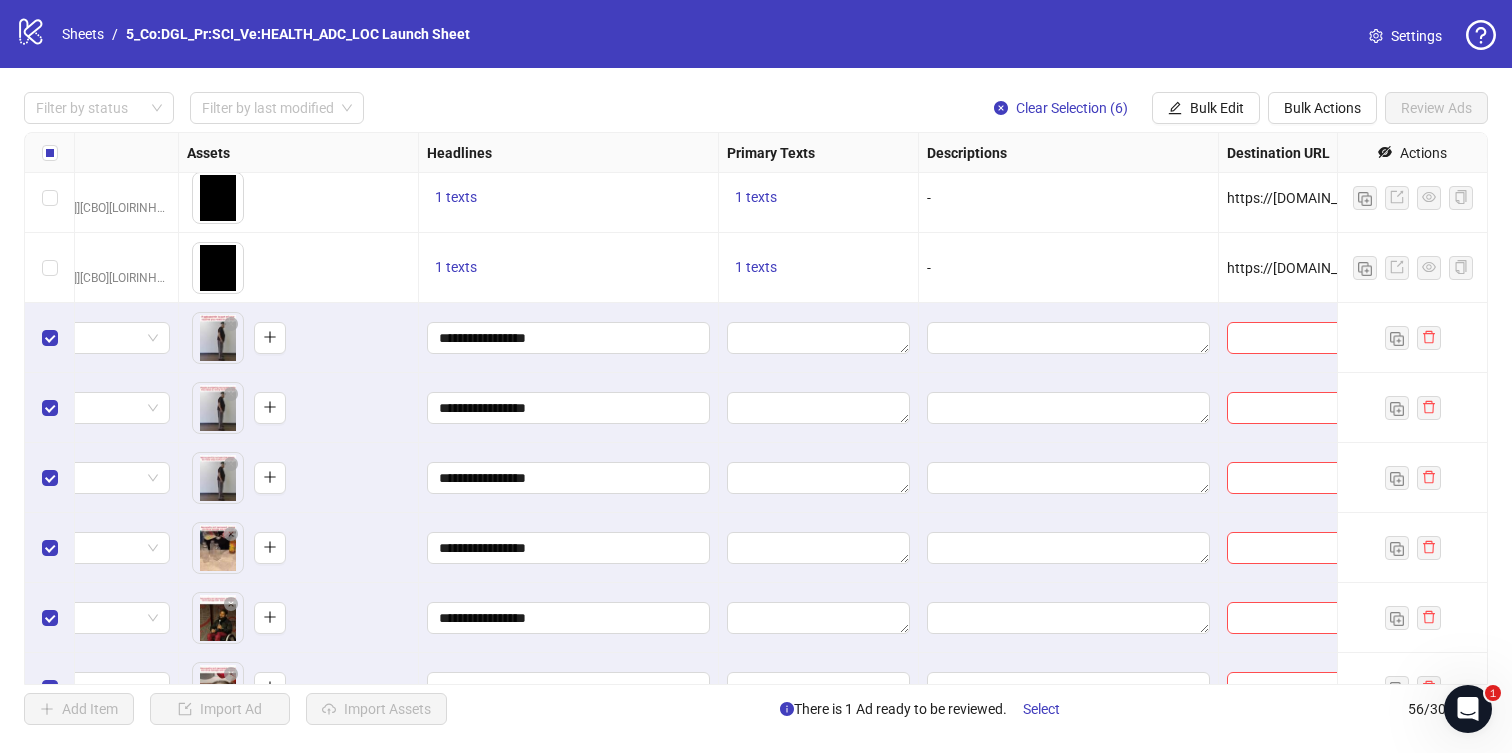scroll, scrollTop: 3370, scrollLeft: 767, axis: both 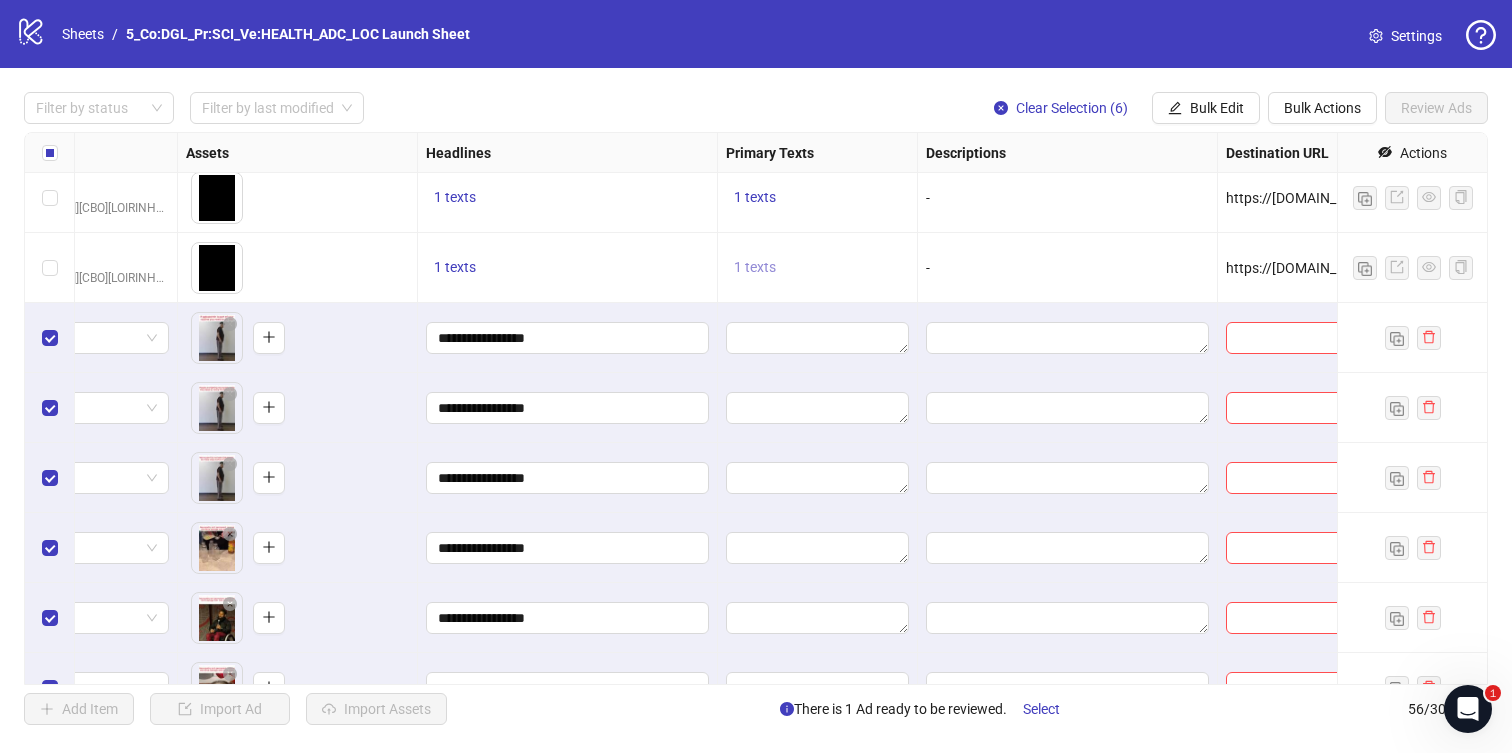 click on "1 texts" at bounding box center (755, 267) 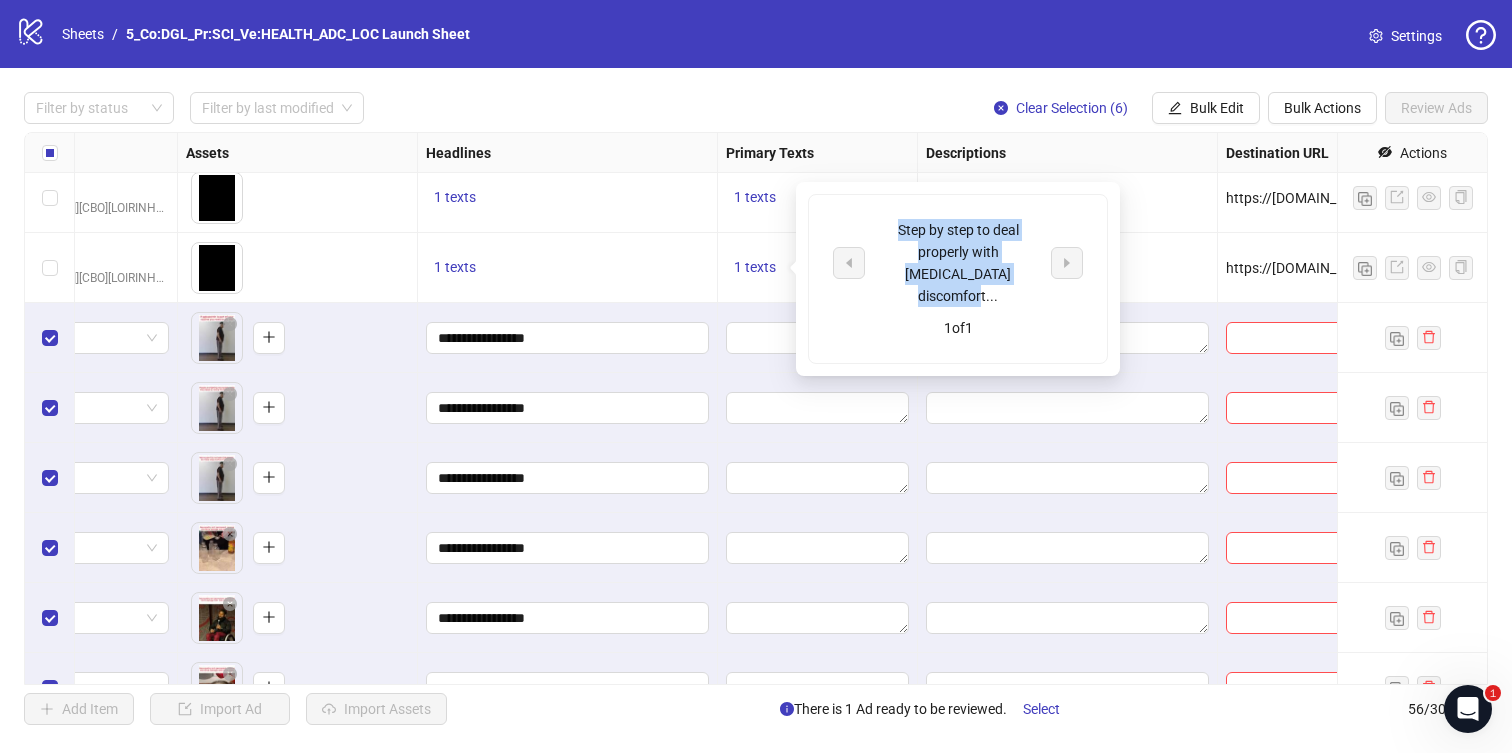 drag, startPoint x: 1009, startPoint y: 279, endPoint x: 892, endPoint y: 226, distance: 128.44453 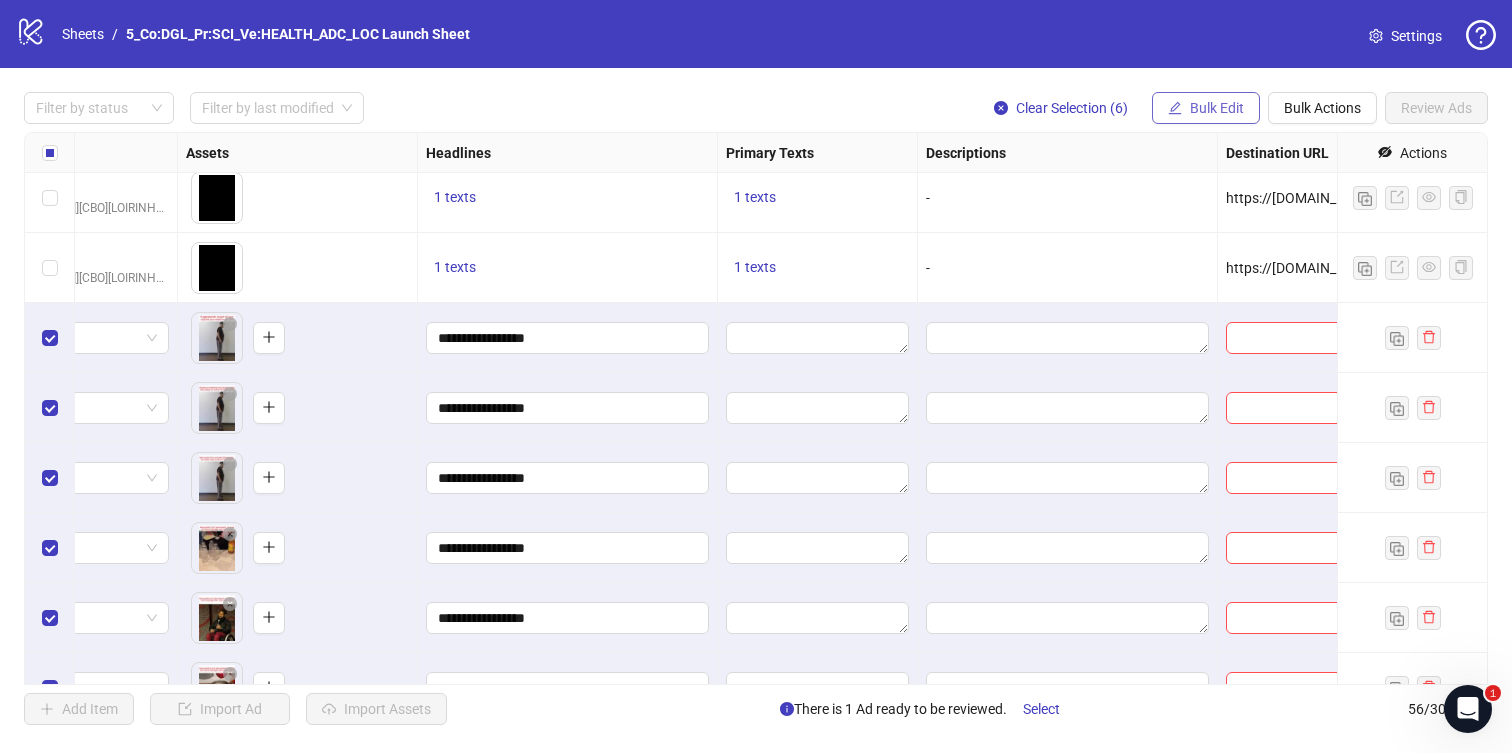 click on "Bulk Edit" at bounding box center (1206, 108) 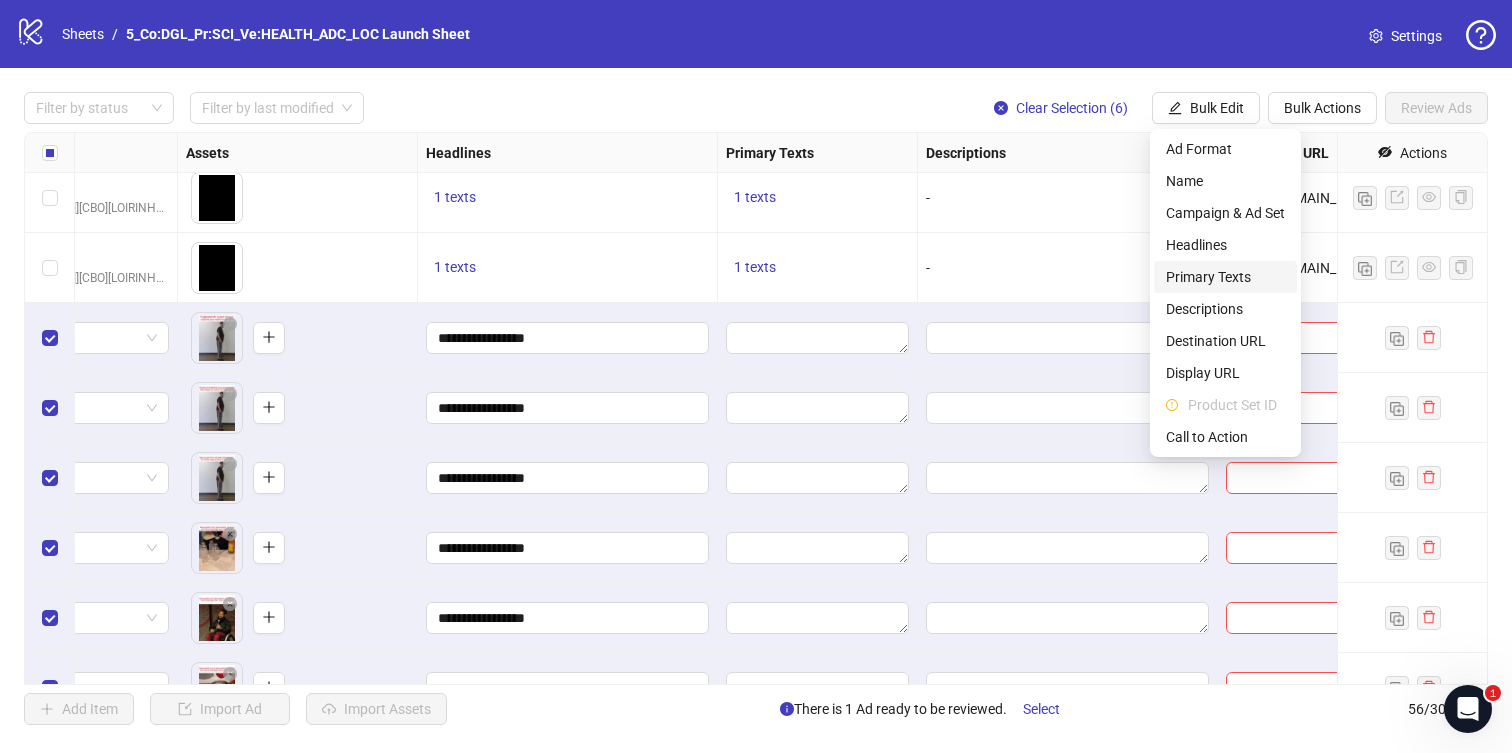click on "Primary Texts" at bounding box center [1225, 277] 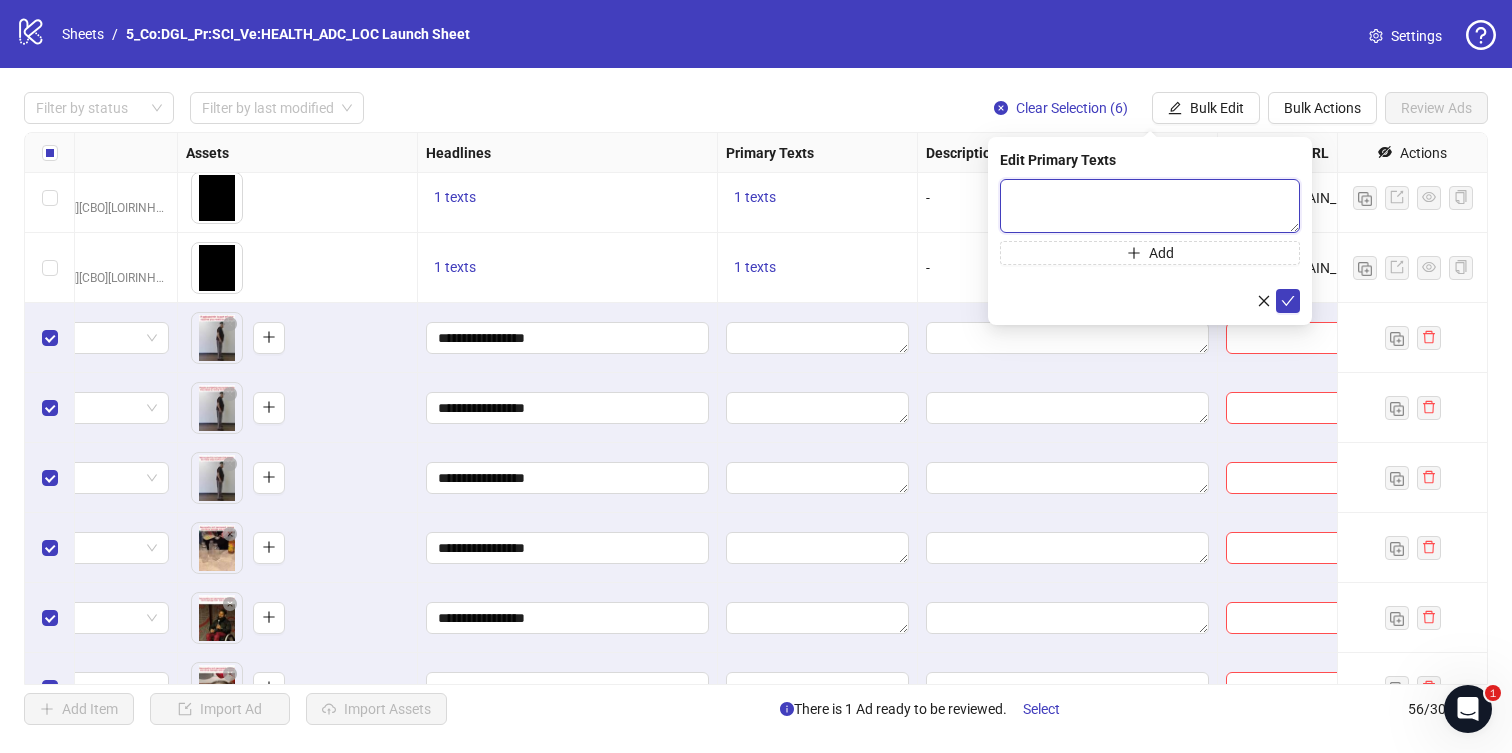 click at bounding box center [1150, 206] 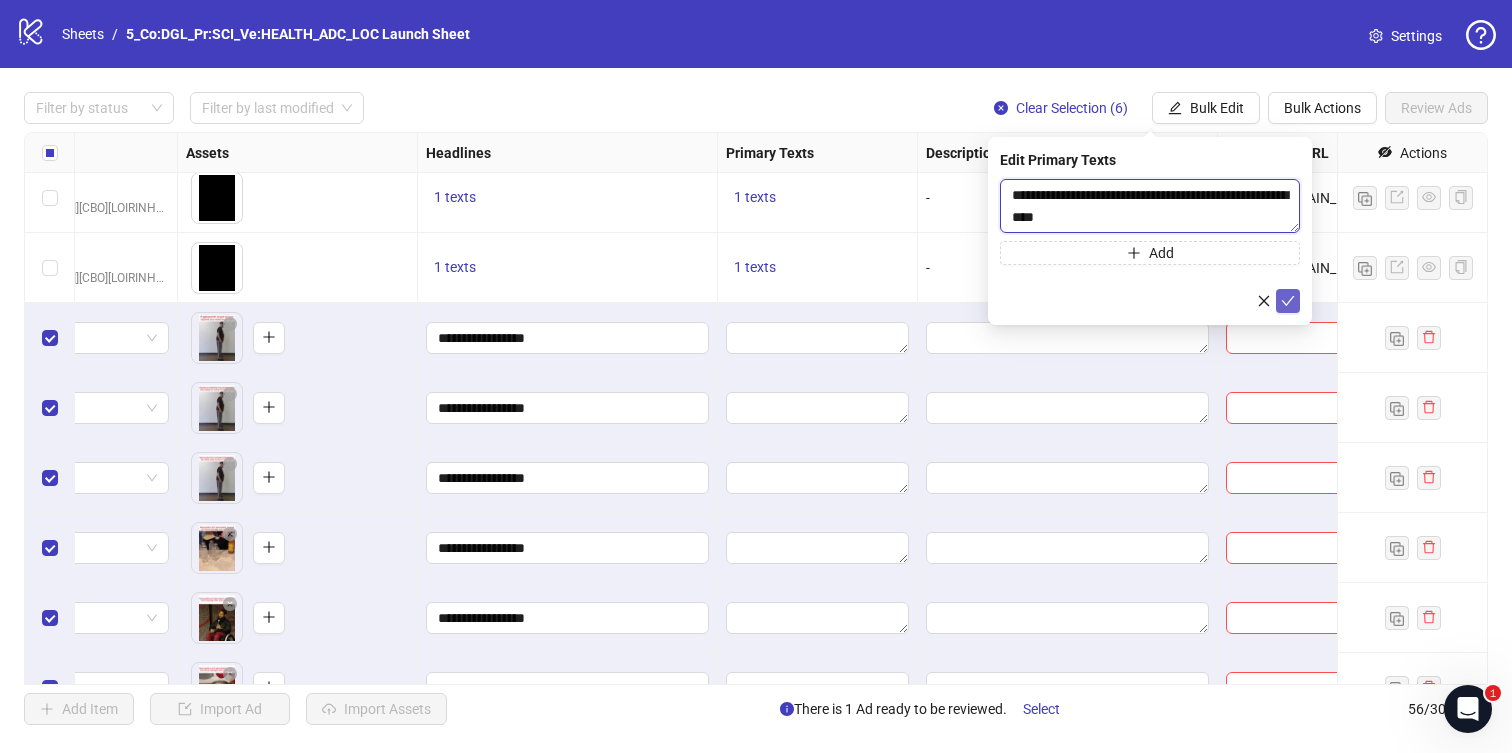 type on "**********" 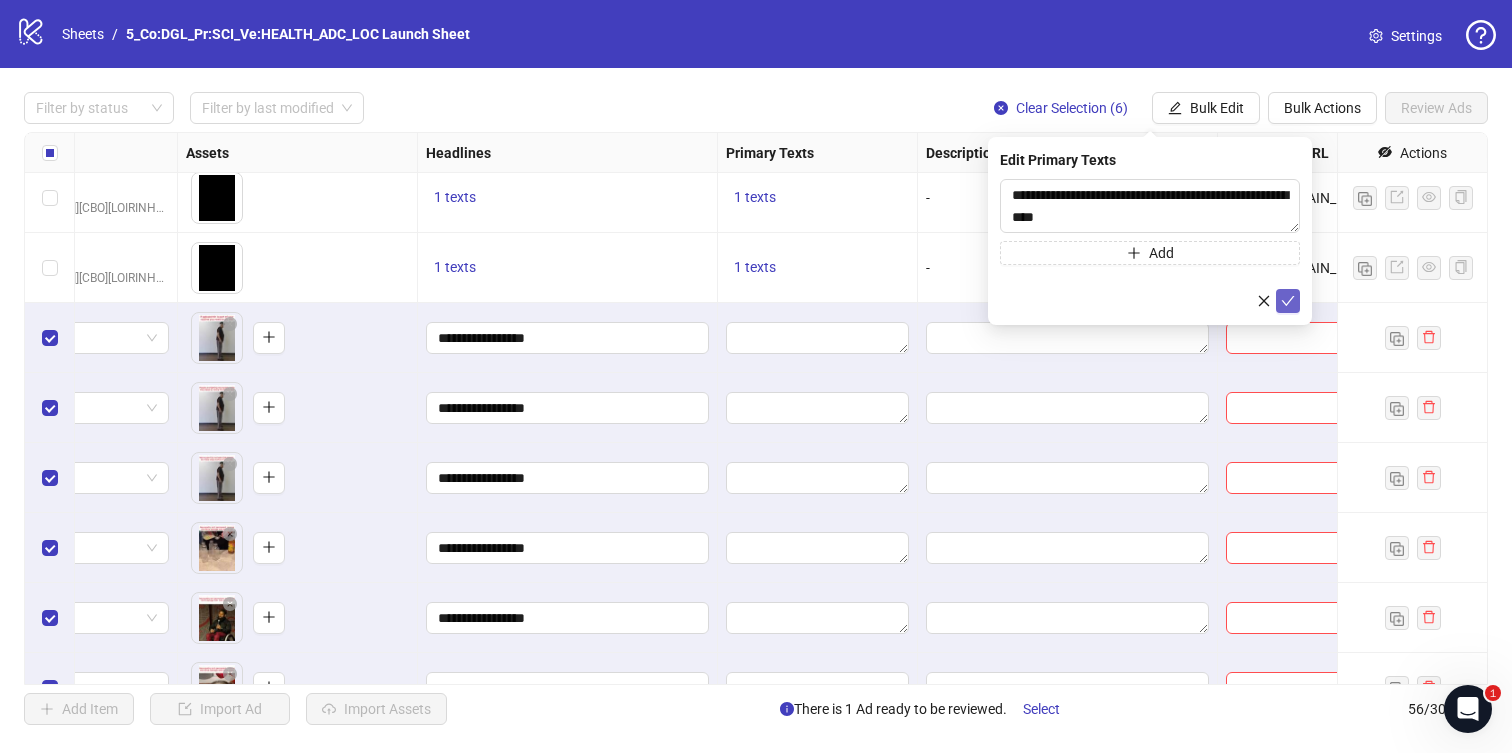 click at bounding box center [1288, 301] 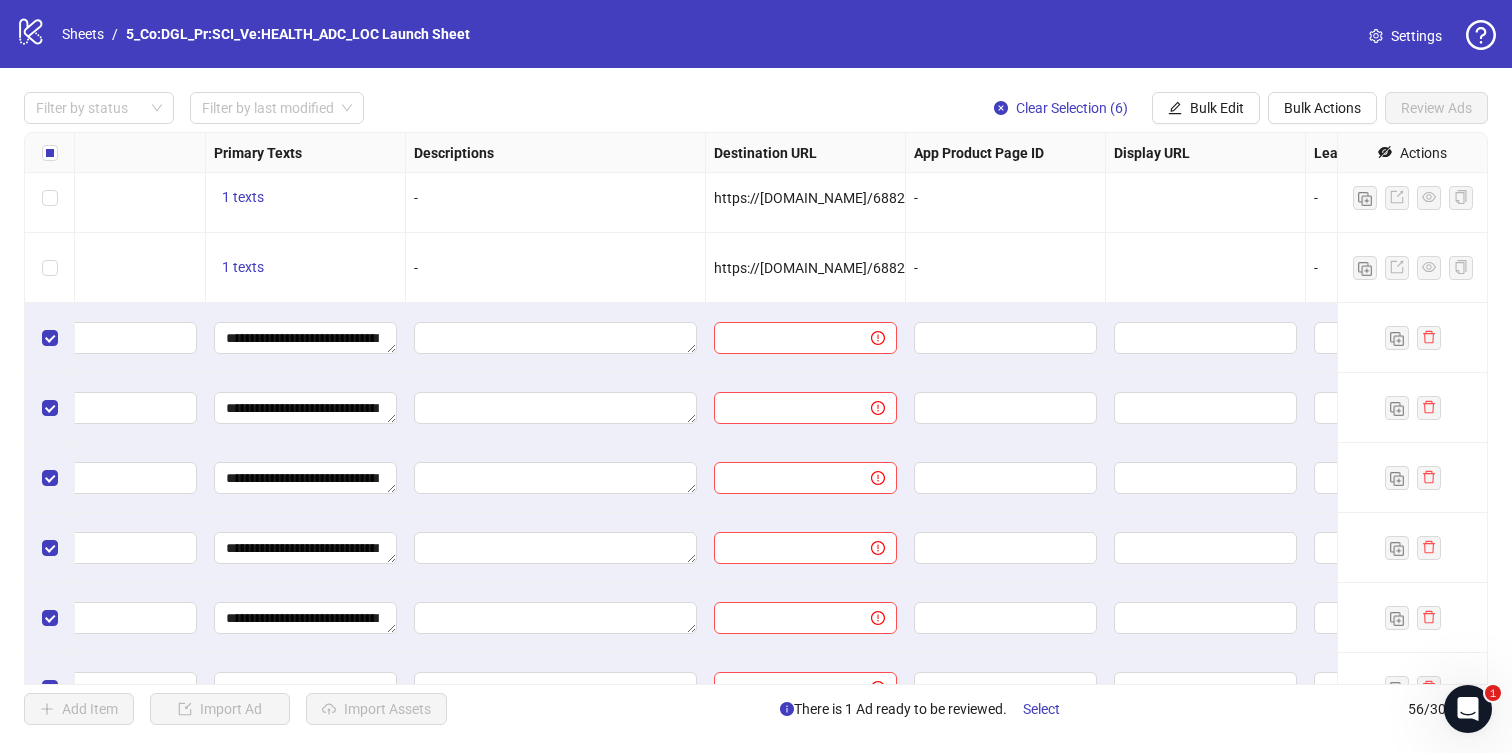 scroll, scrollTop: 3370, scrollLeft: 1284, axis: both 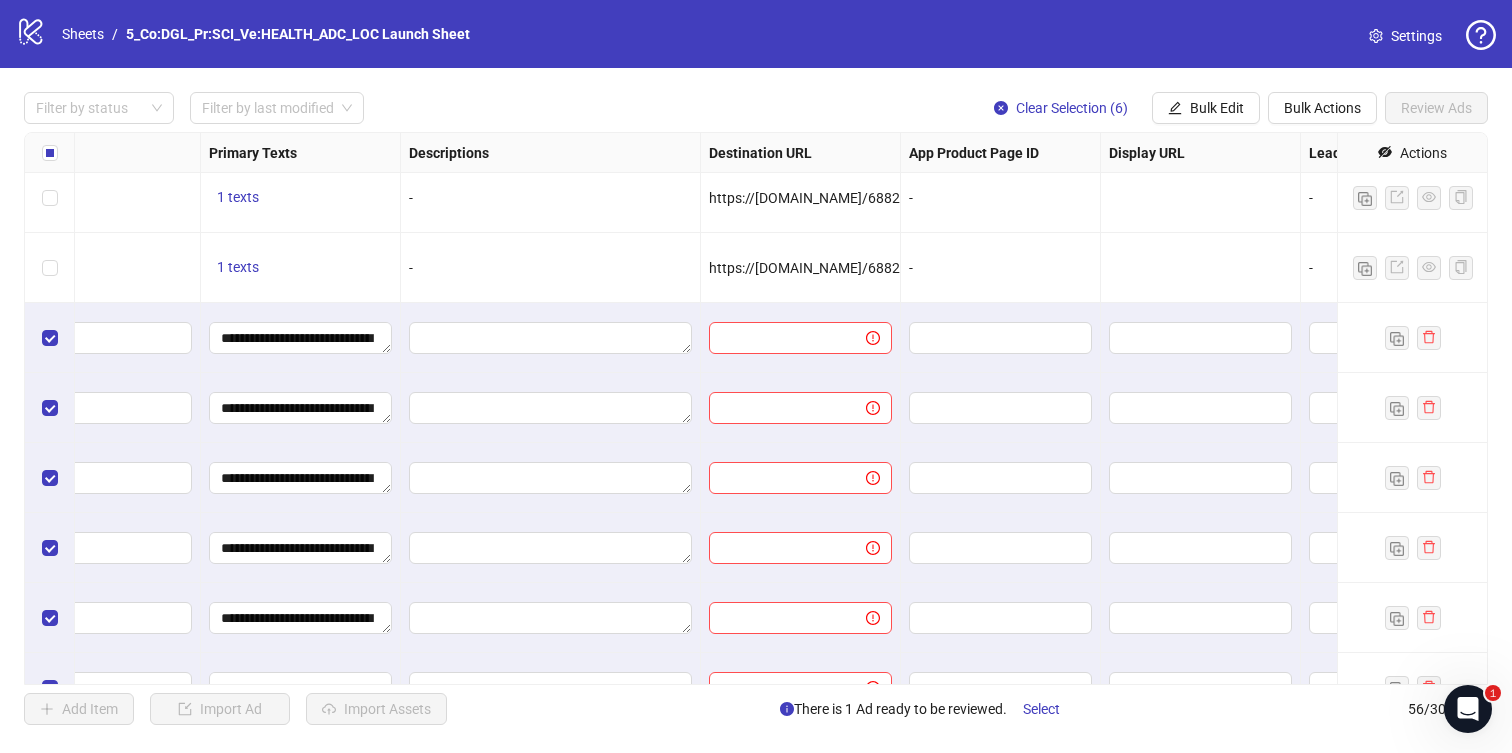 click on "https://[DOMAIN_NAME]/68827b9c37e589cc7ebe407f?sub1={{[DOMAIN_NAME]}}&sub2={{[DOMAIN_NAME]}}&sub3={{[DOMAIN_NAME]}}&sub4={{[DOMAIN_NAME]}}&sub5={{[DOMAIN_NAME]}}&sub6={{[DOMAIN_NAME]}}&sub7={{placement}}&sub8={{site_source_name}}&utm_source=facebook&utm_medium=paid" at bounding box center [1696, 268] 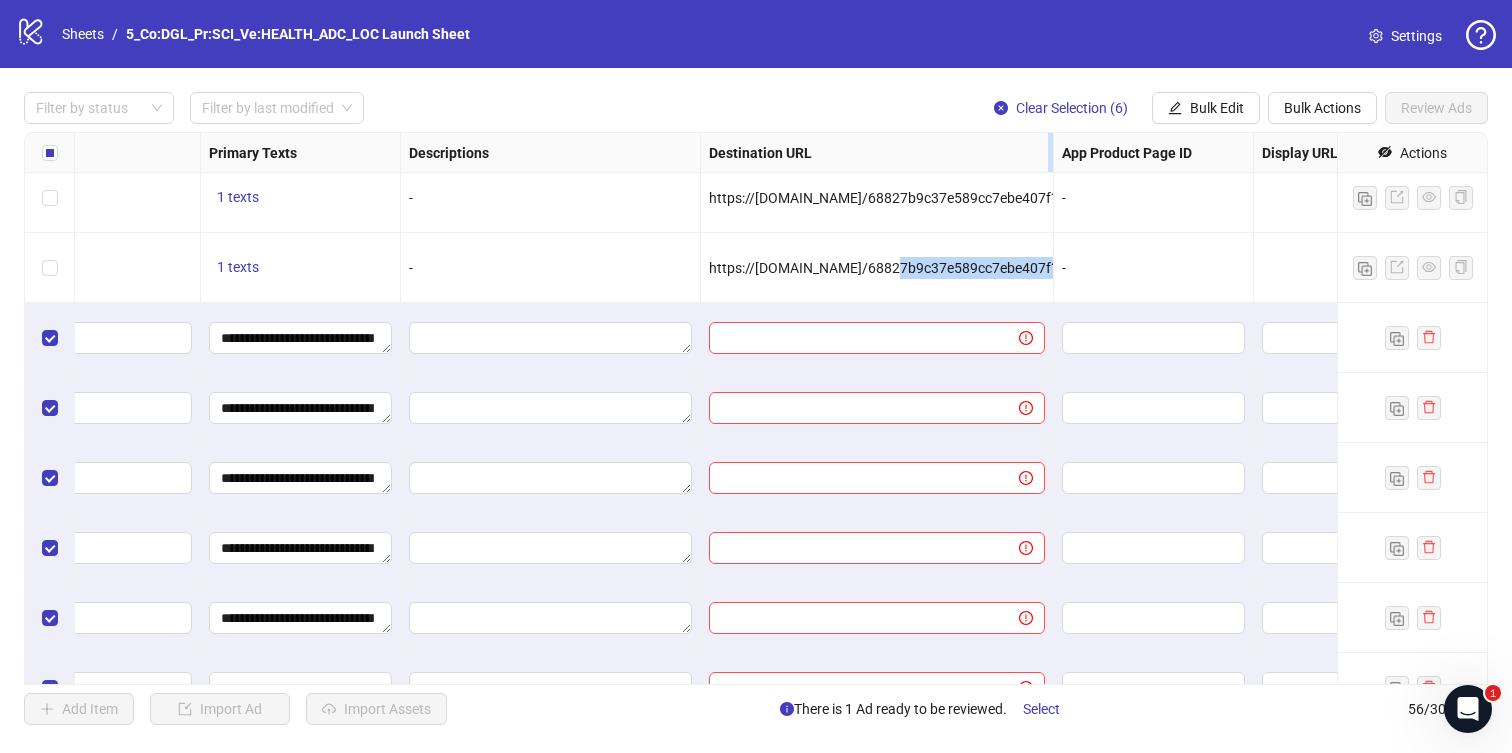 drag, startPoint x: 898, startPoint y: 149, endPoint x: 1051, endPoint y: 167, distance: 154.05519 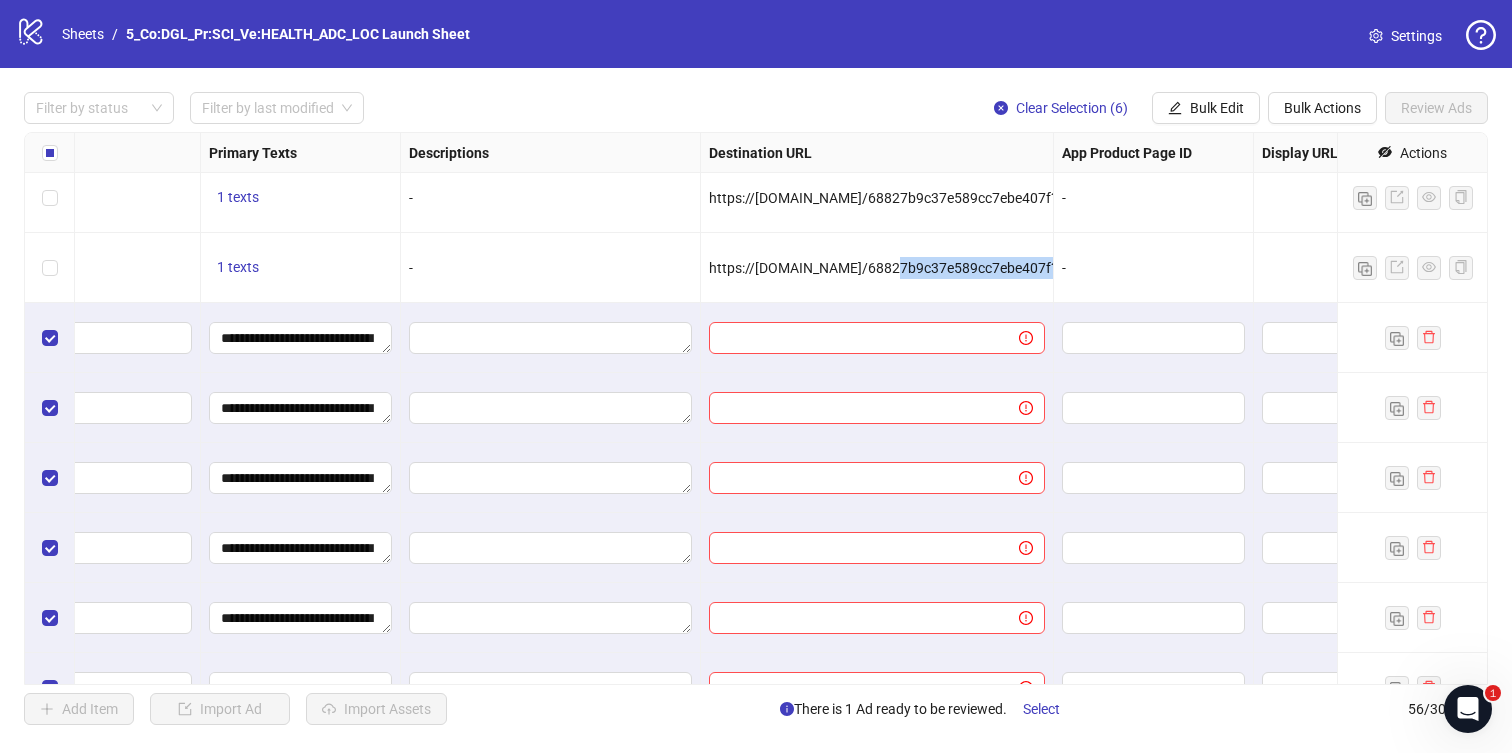 click on "https://[DOMAIN_NAME]/68827b9c37e589cc7ebe407f?sub1={{[DOMAIN_NAME]}}&sub2={{[DOMAIN_NAME]}}&sub3={{[DOMAIN_NAME]}}&sub4={{[DOMAIN_NAME]}}&sub5={{[DOMAIN_NAME]}}&sub6={{[DOMAIN_NAME]}}&sub7={{placement}}&sub8={{site_source_name}}&utm_source=facebook&utm_medium=paid" at bounding box center (877, 268) 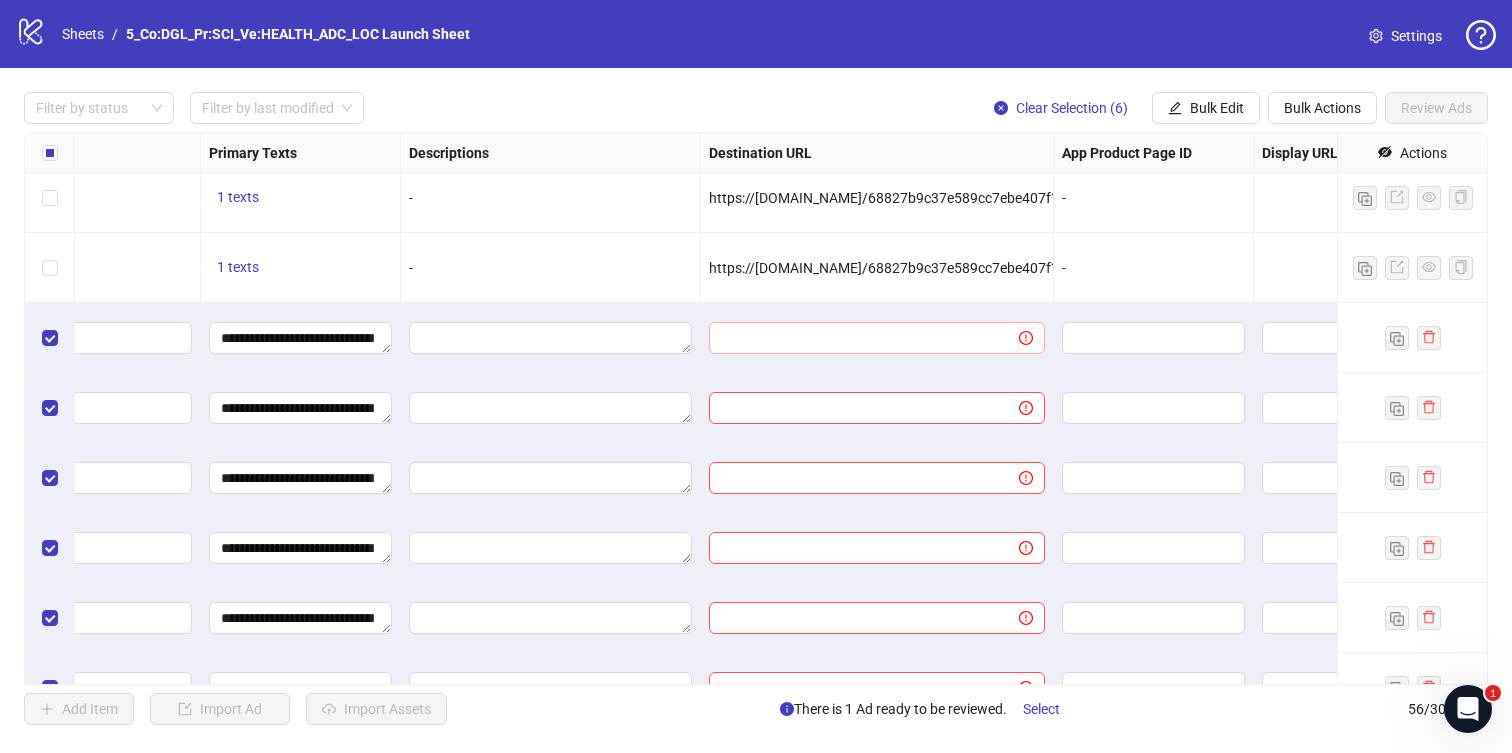 click at bounding box center (877, 338) 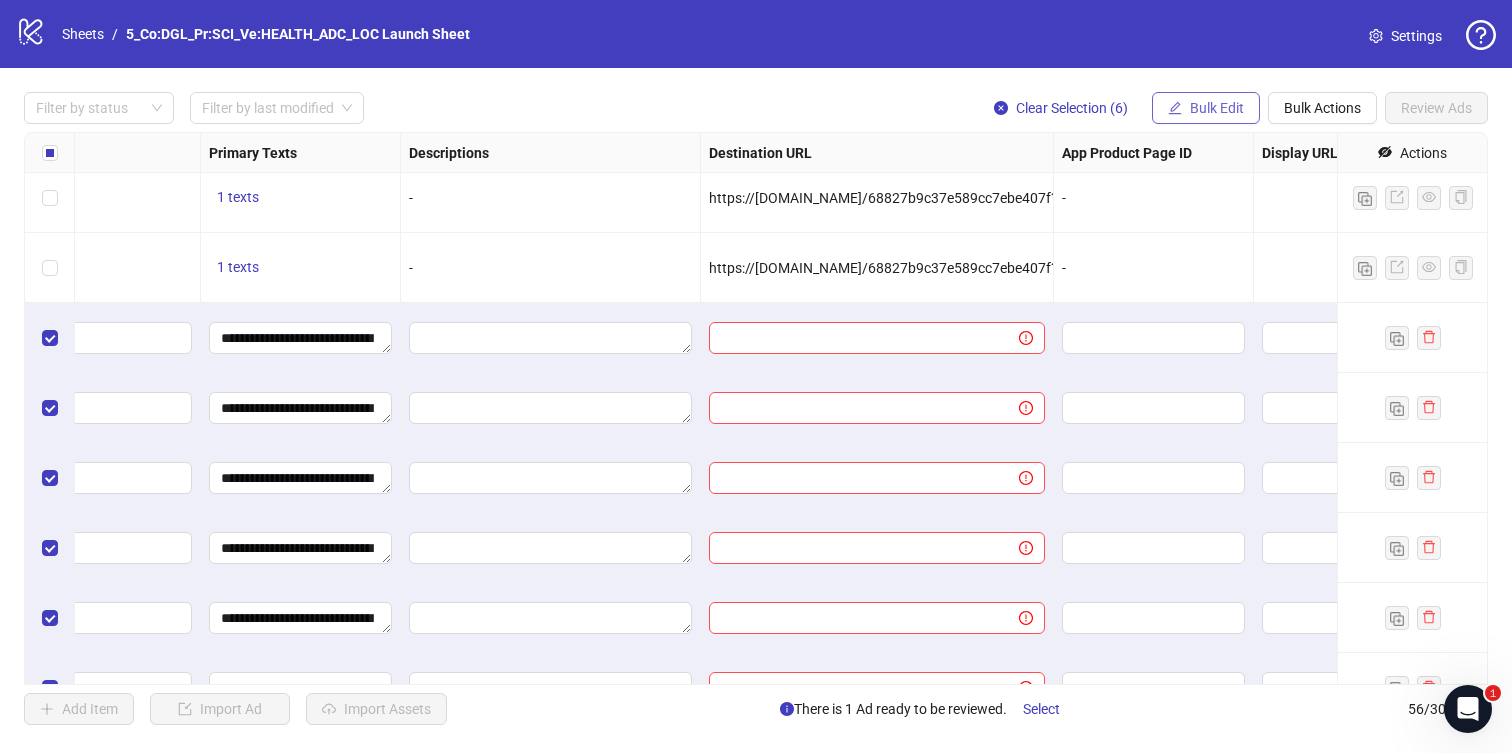 click on "Bulk Edit" at bounding box center (1217, 108) 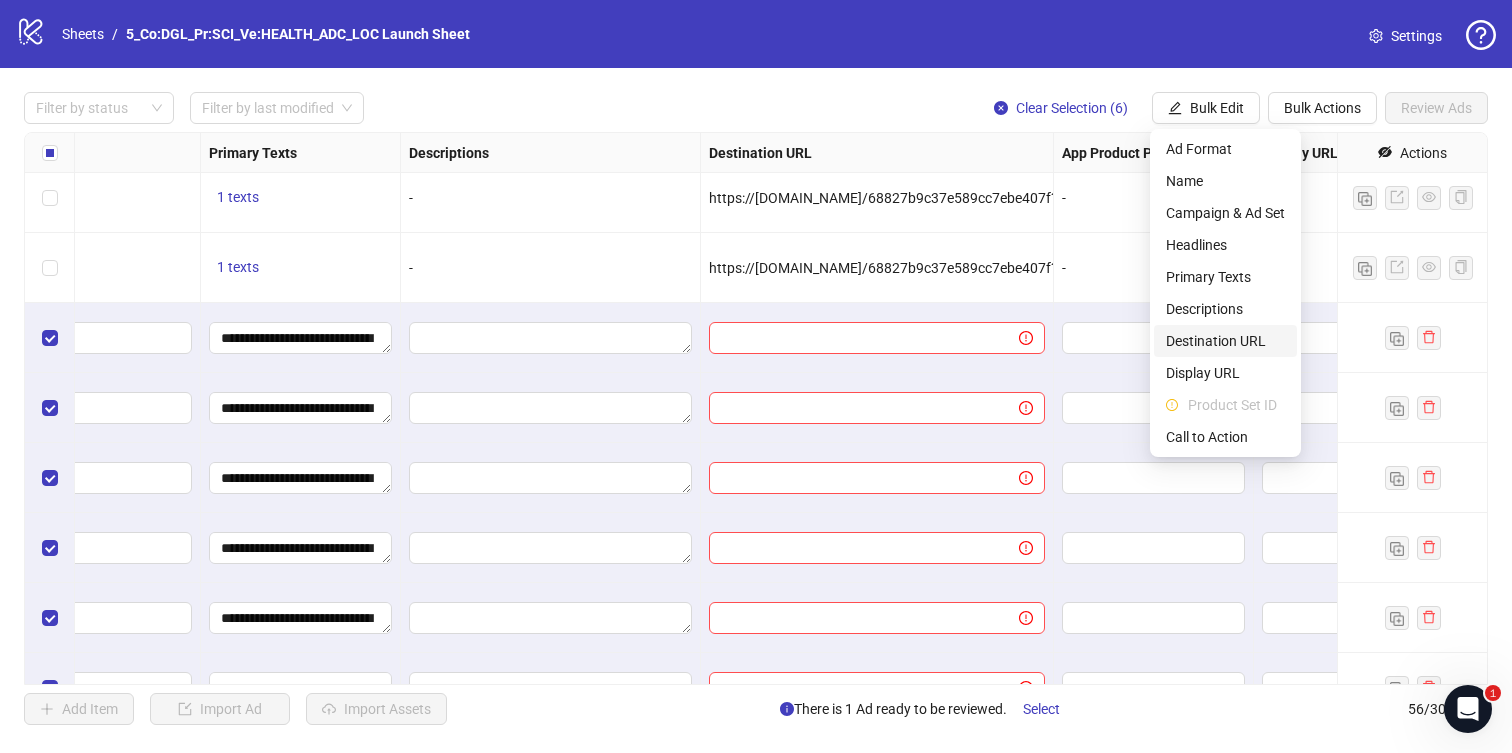 click on "Destination URL" at bounding box center (1225, 341) 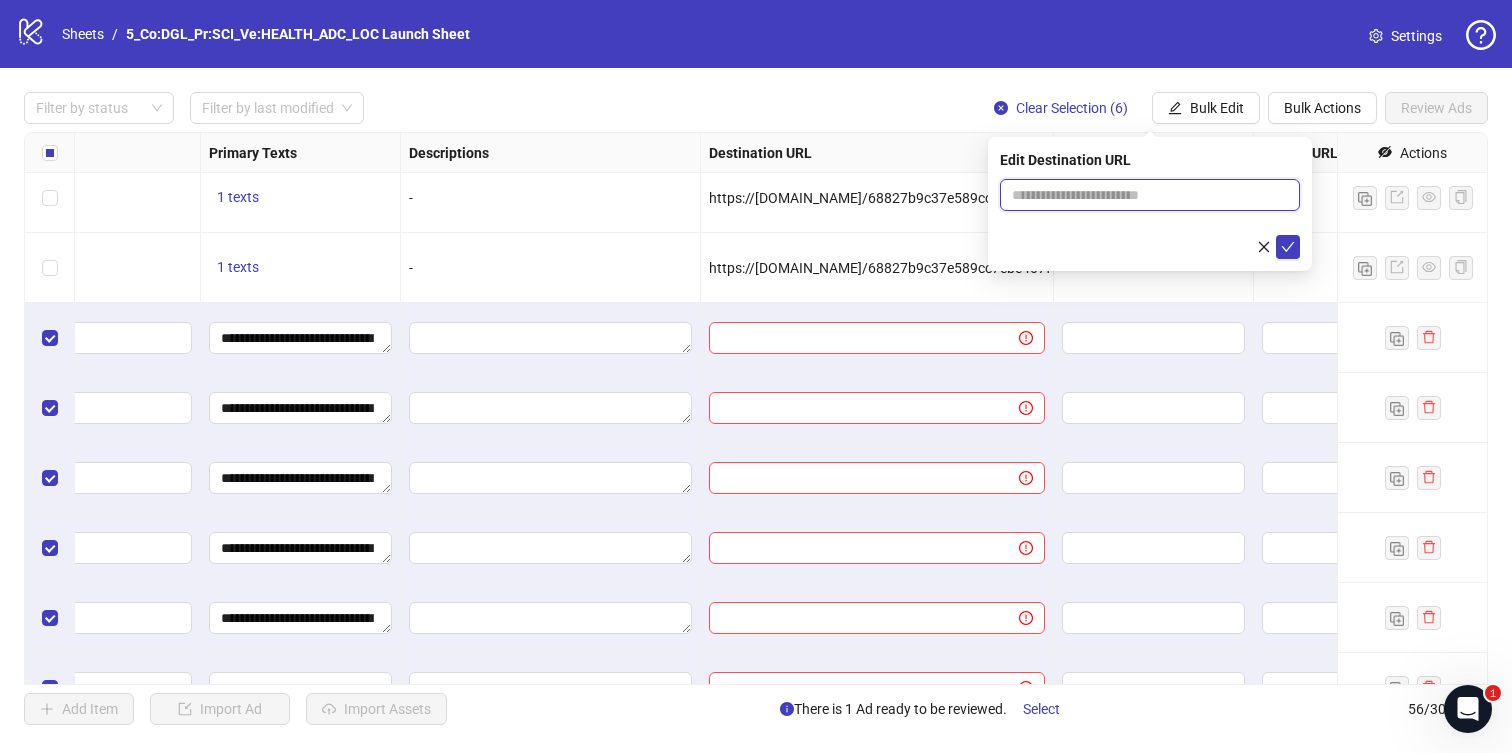 click at bounding box center [1142, 195] 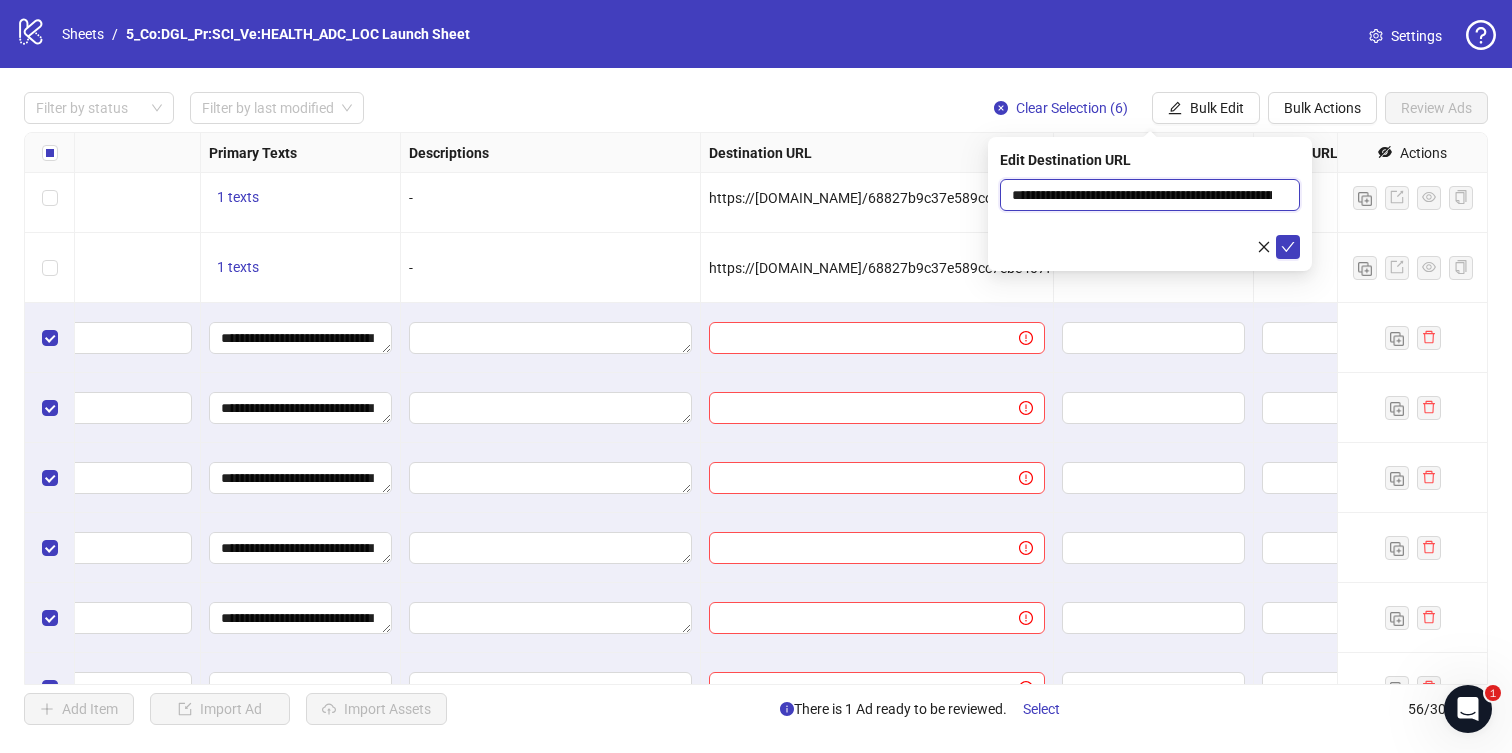 scroll, scrollTop: 0, scrollLeft: 1448, axis: horizontal 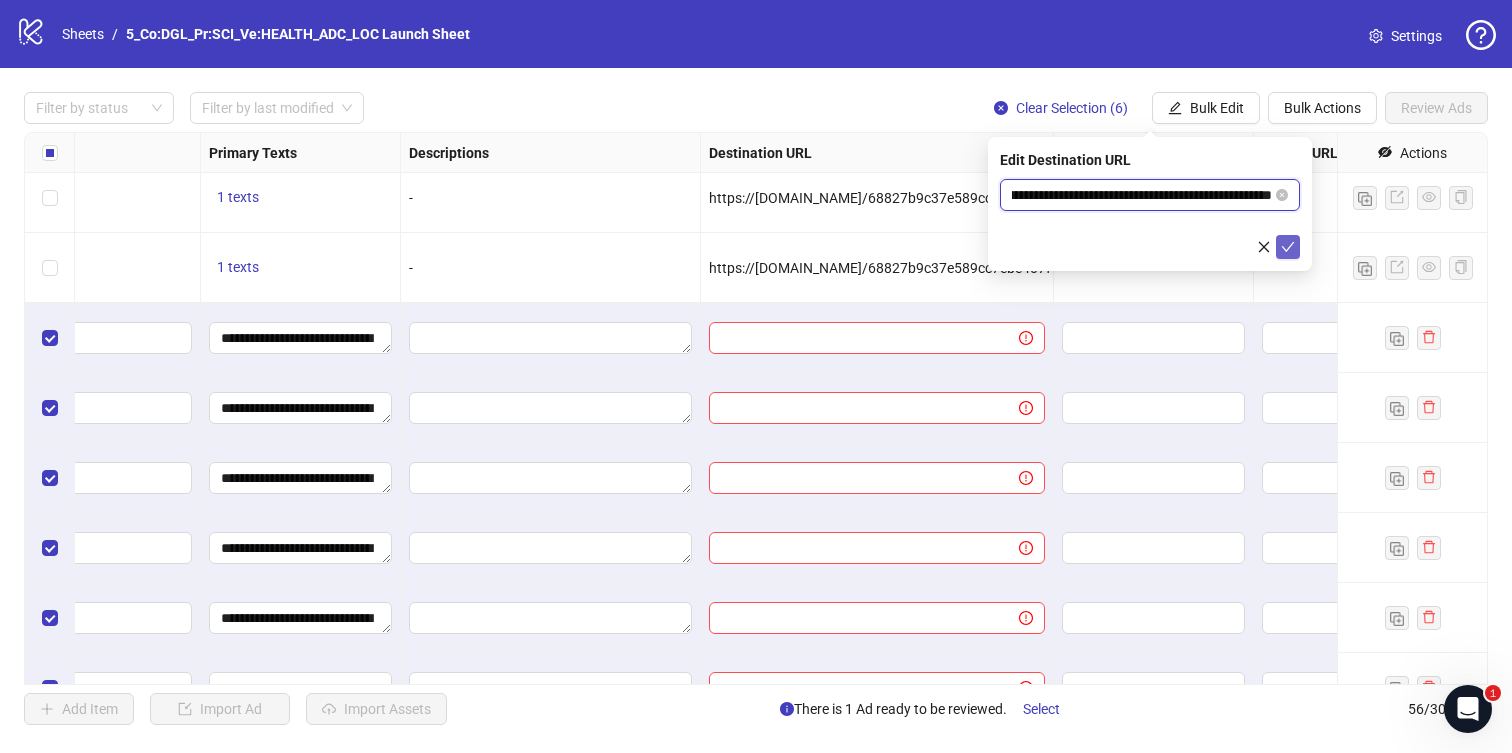 type on "**********" 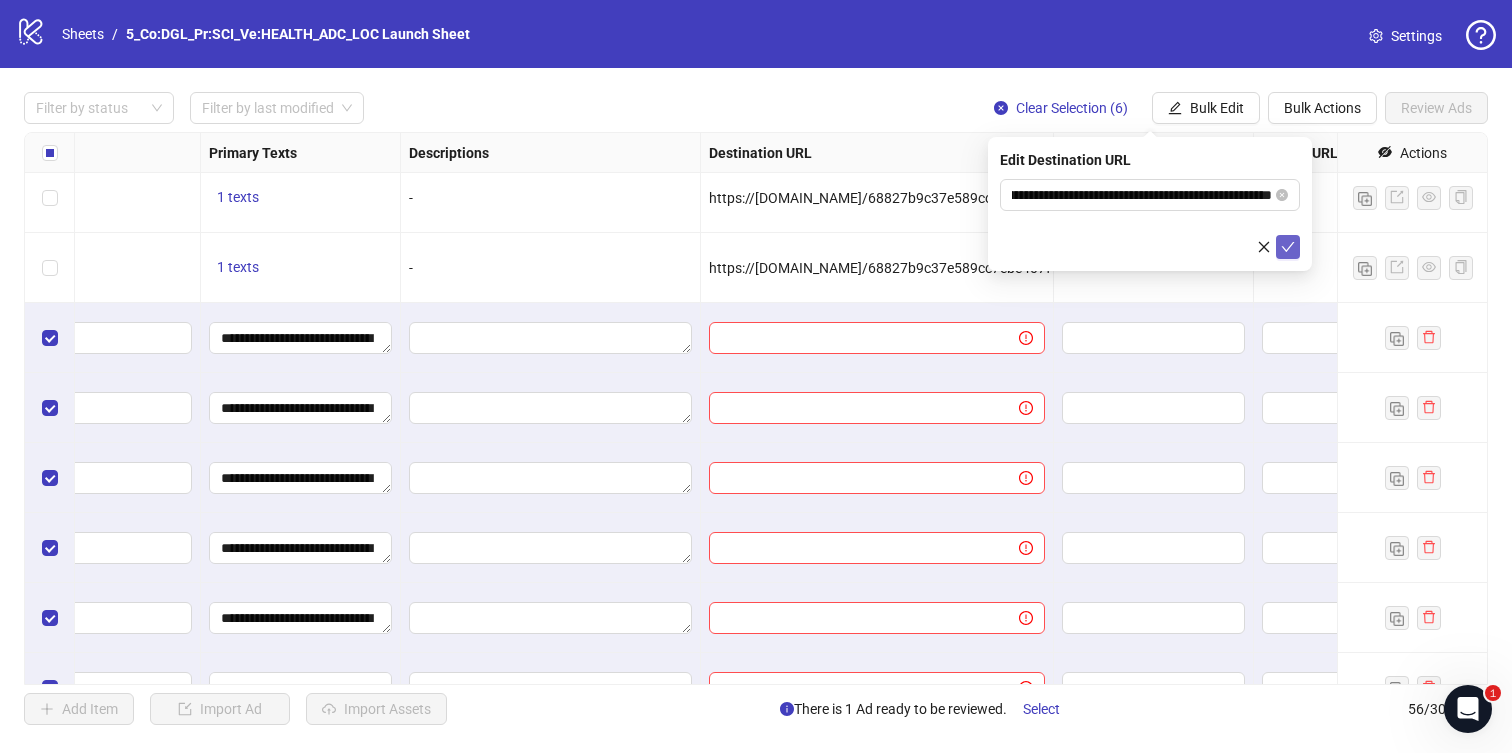 click at bounding box center [1288, 247] 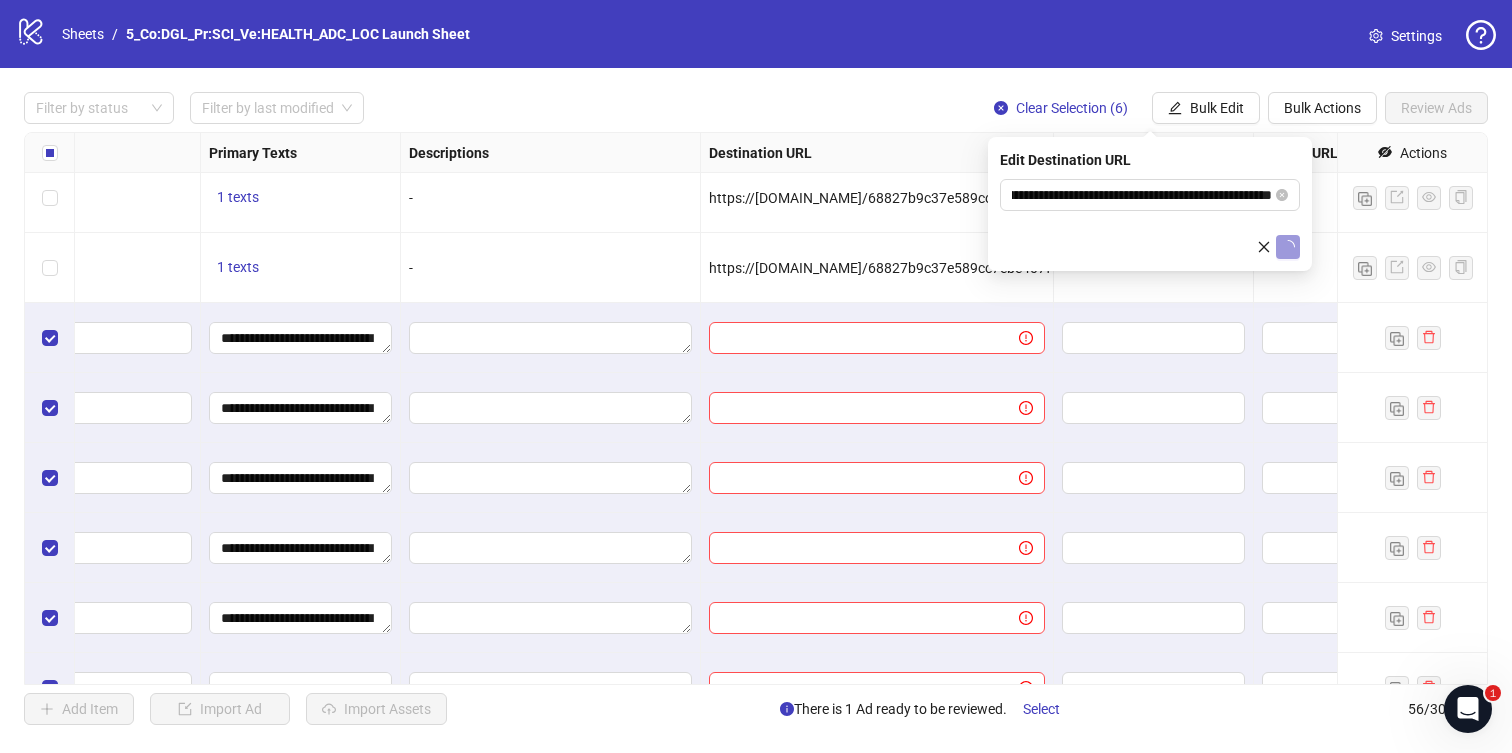 scroll, scrollTop: 0, scrollLeft: 0, axis: both 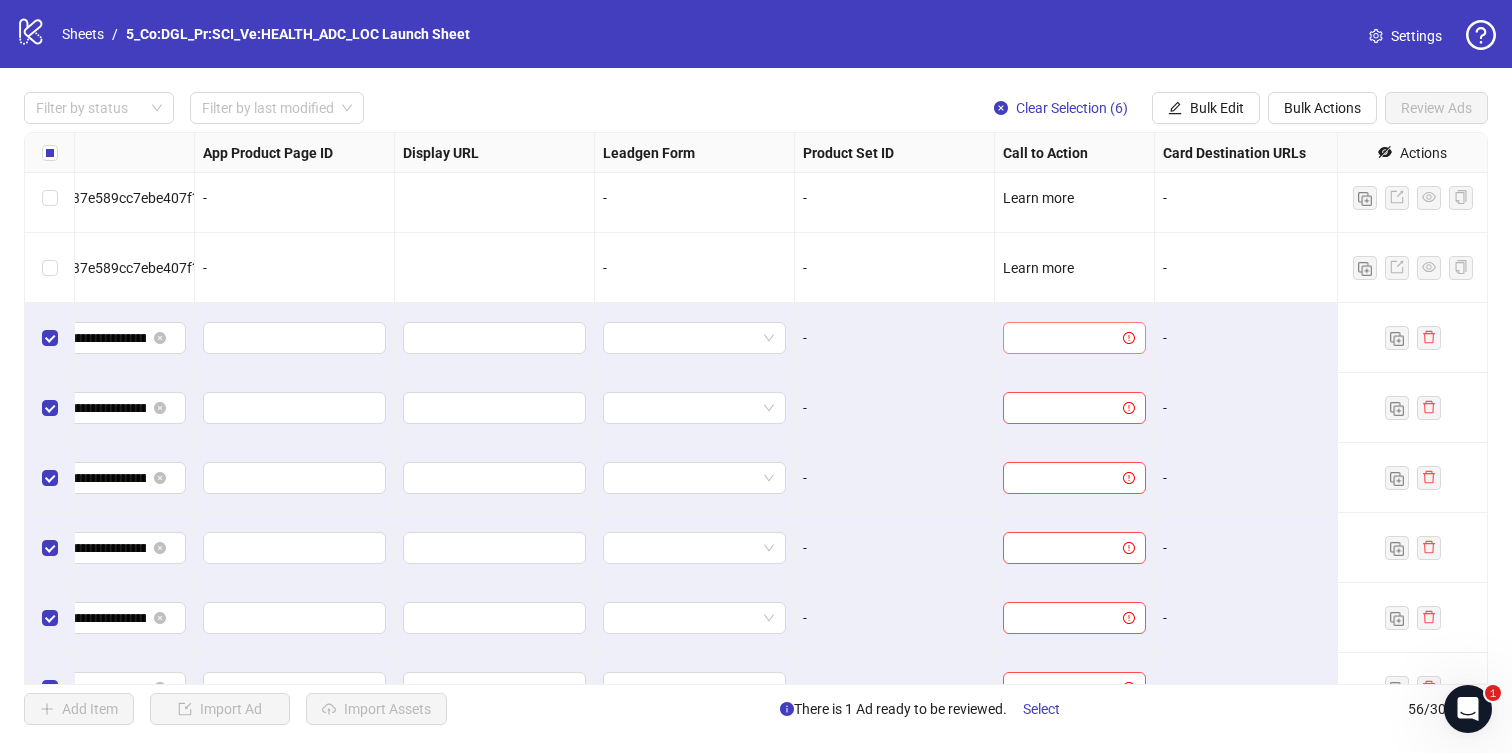 click at bounding box center (1065, 338) 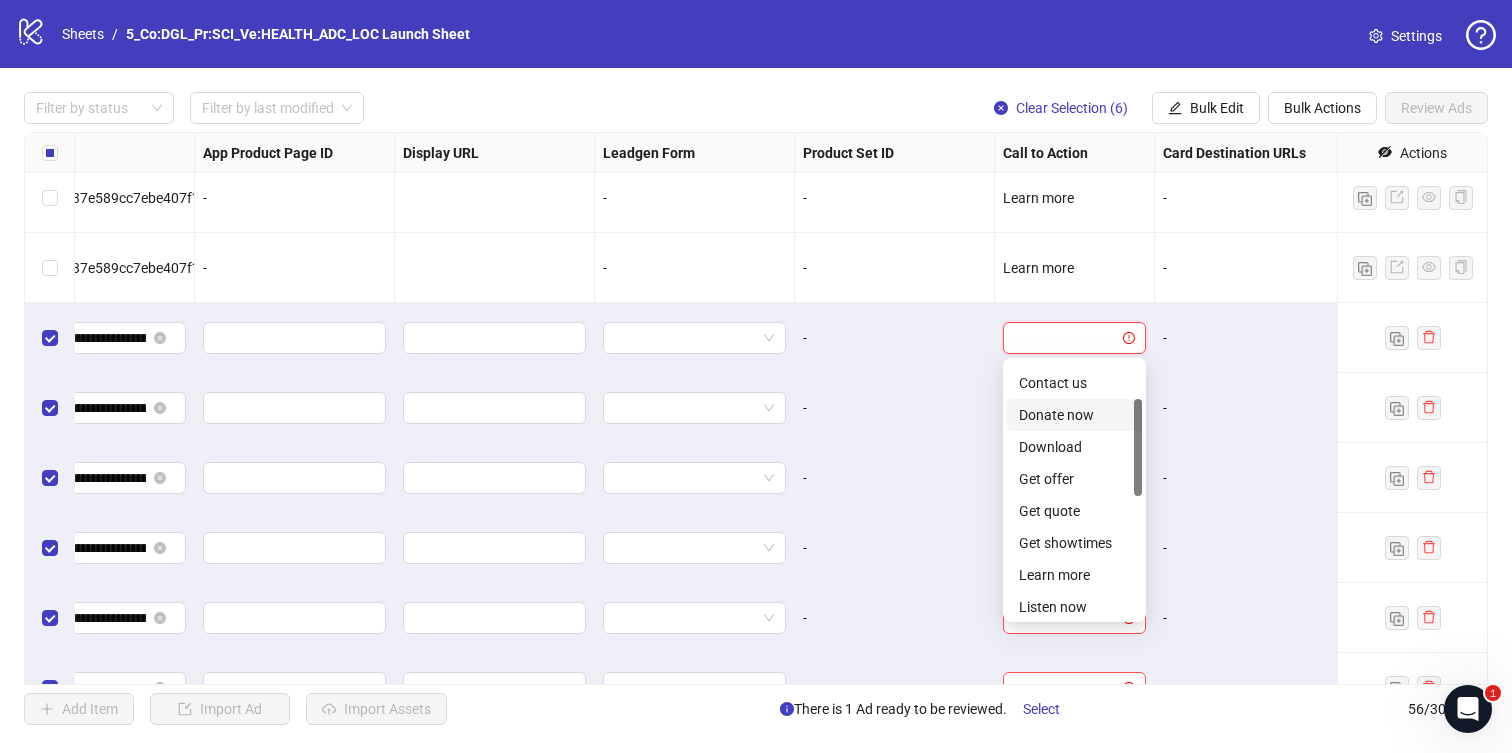 scroll, scrollTop: 98, scrollLeft: 0, axis: vertical 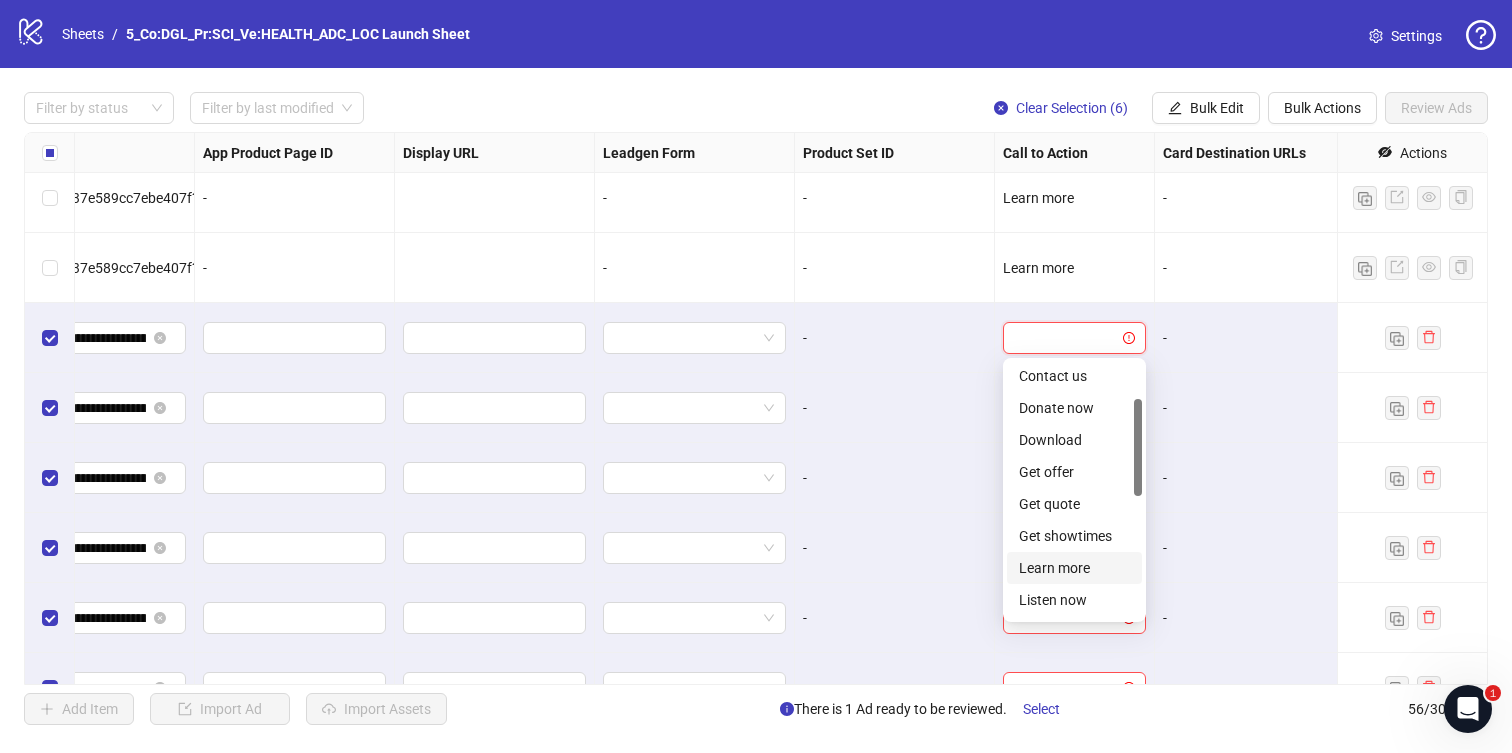 click on "Learn more" at bounding box center (1074, 568) 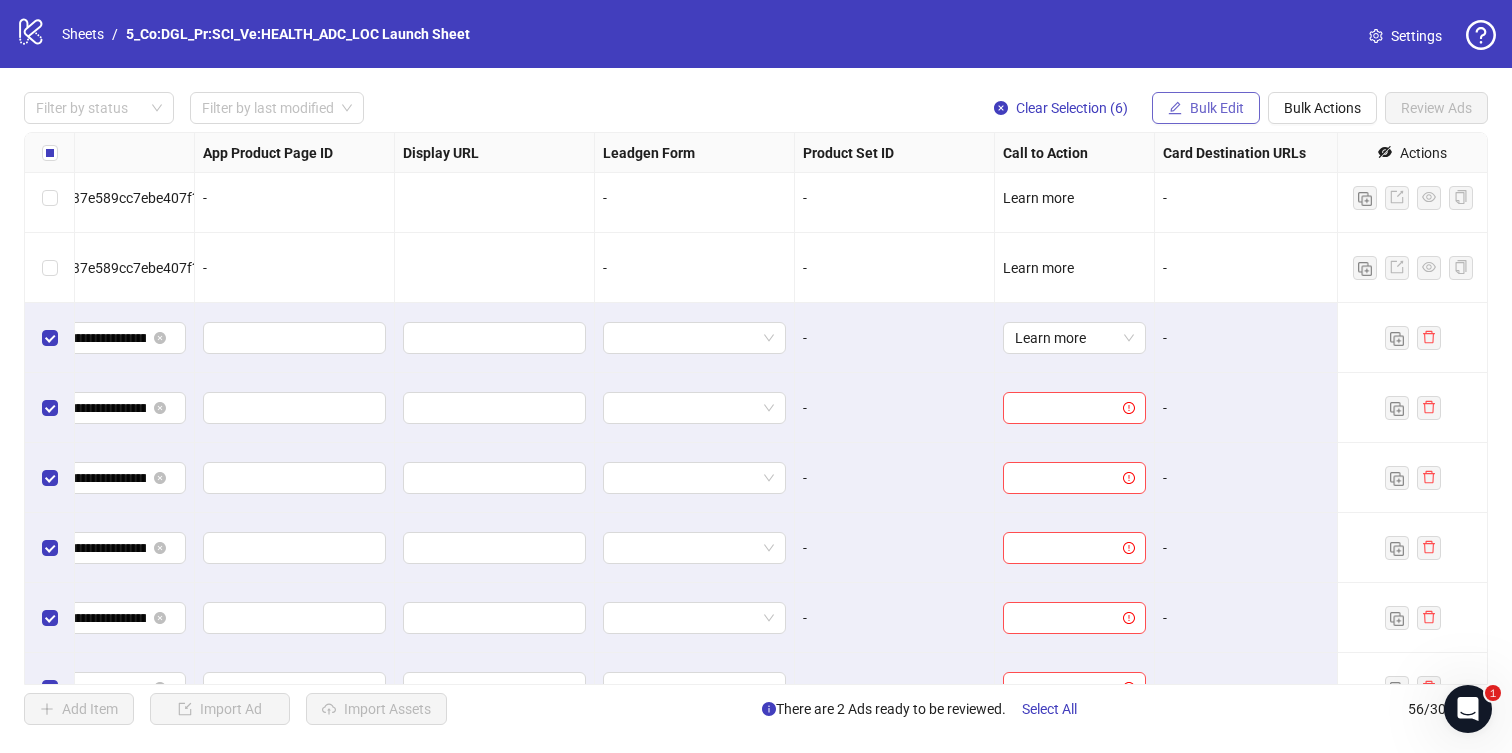click 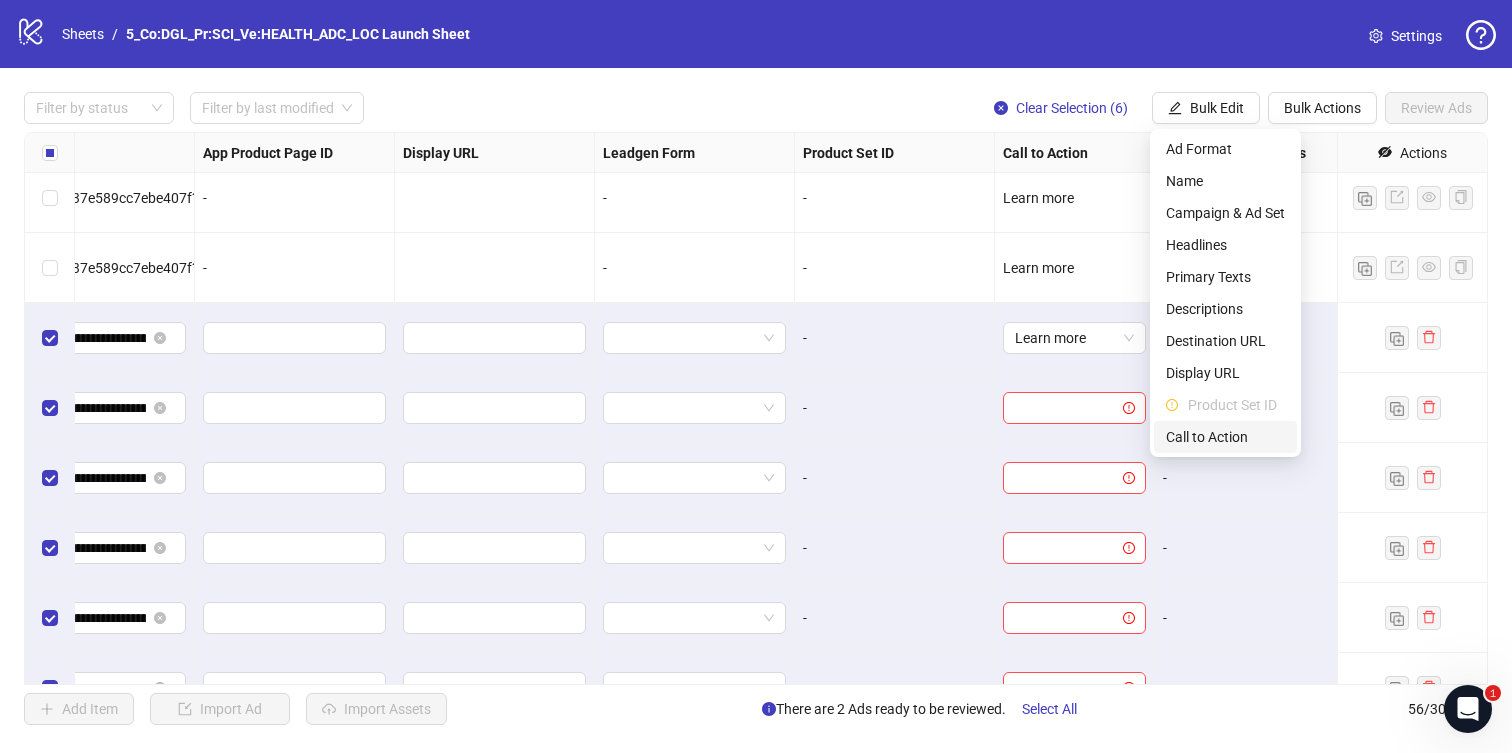 click on "Call to Action" at bounding box center [1225, 437] 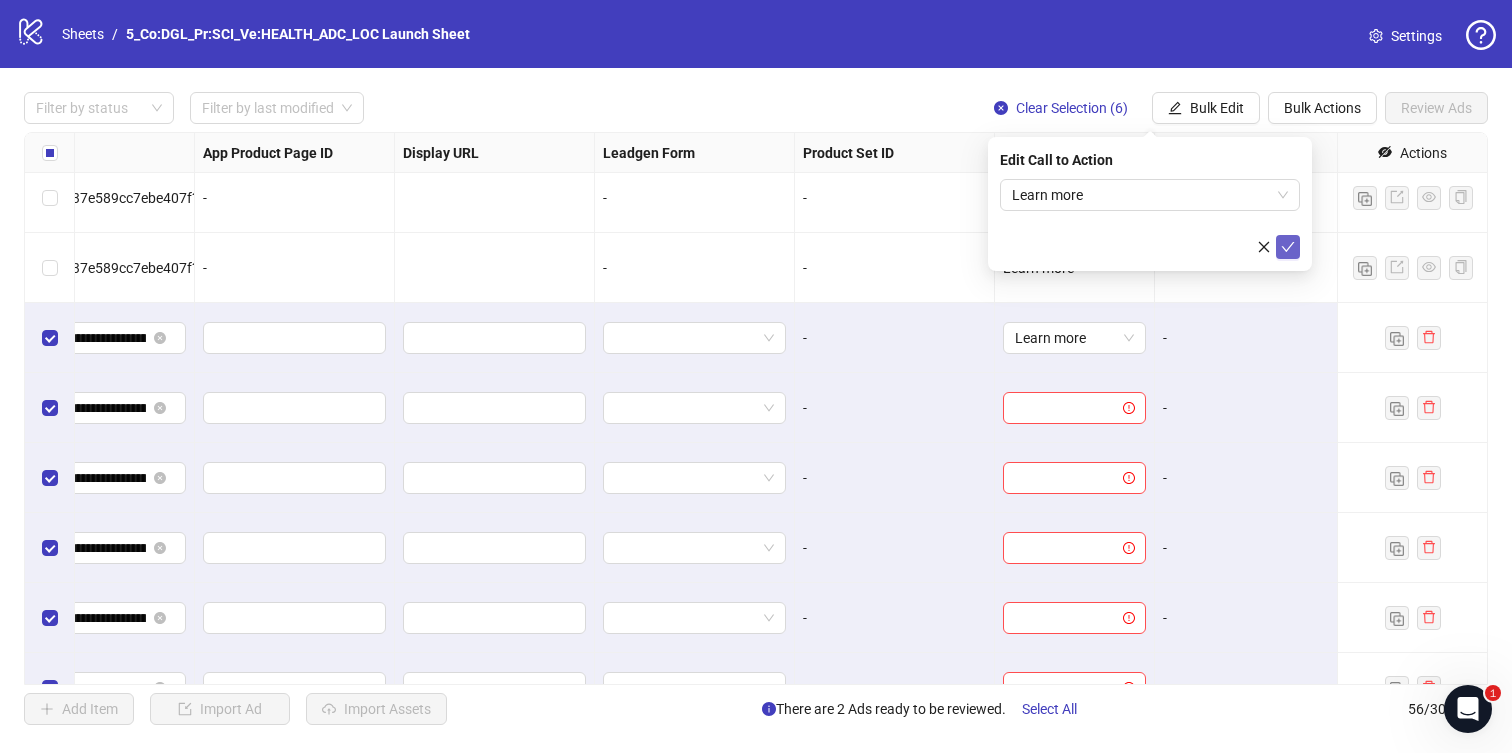 click 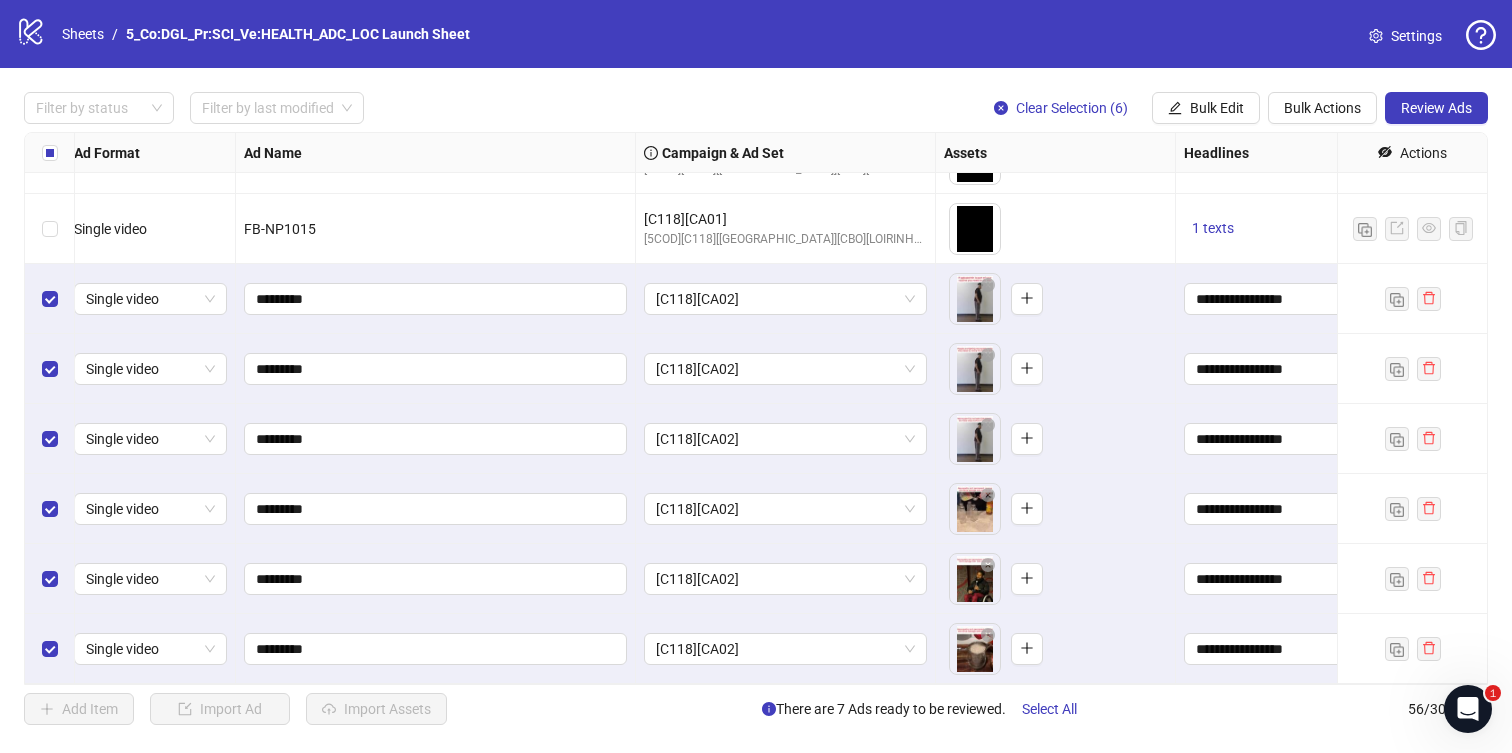 scroll, scrollTop: 3409, scrollLeft: 0, axis: vertical 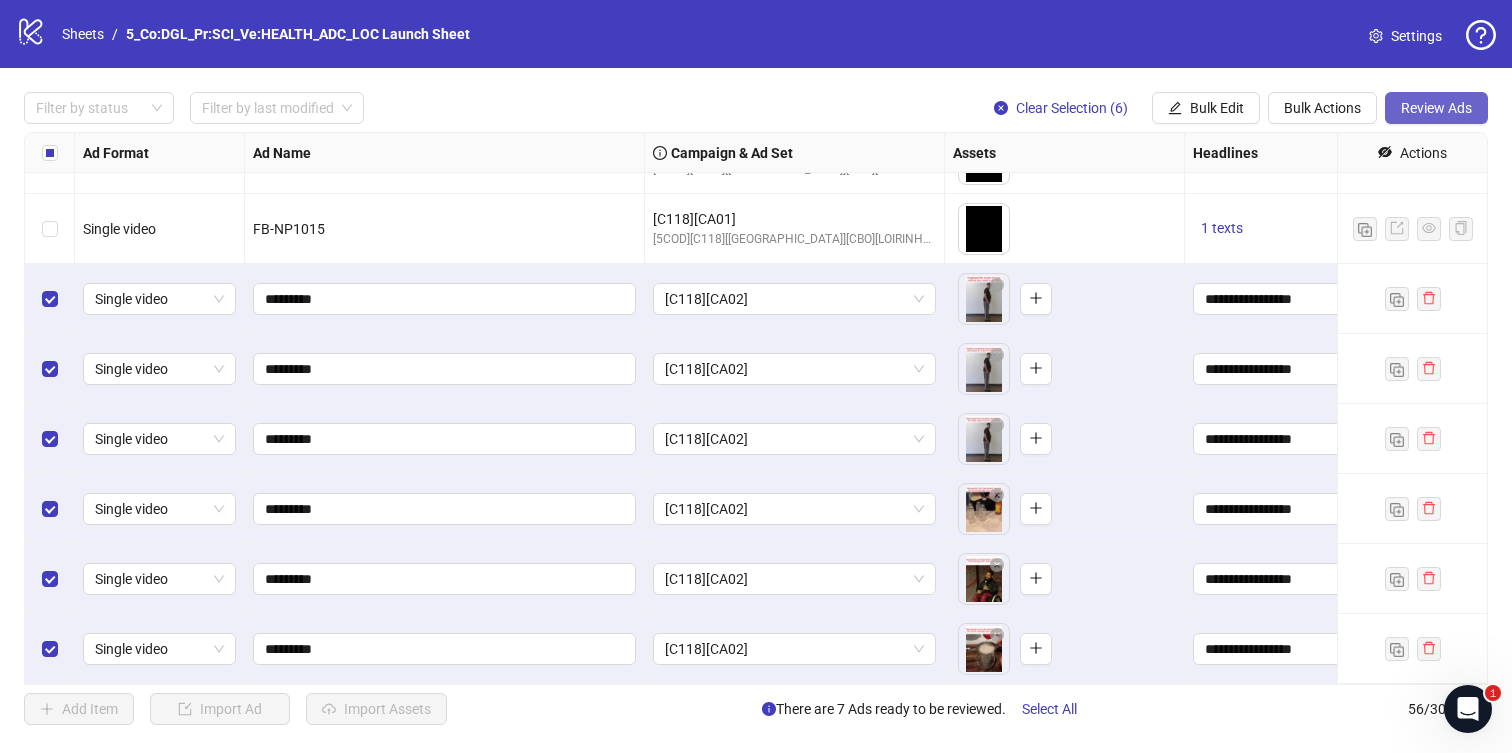 click on "Review Ads" at bounding box center (1436, 108) 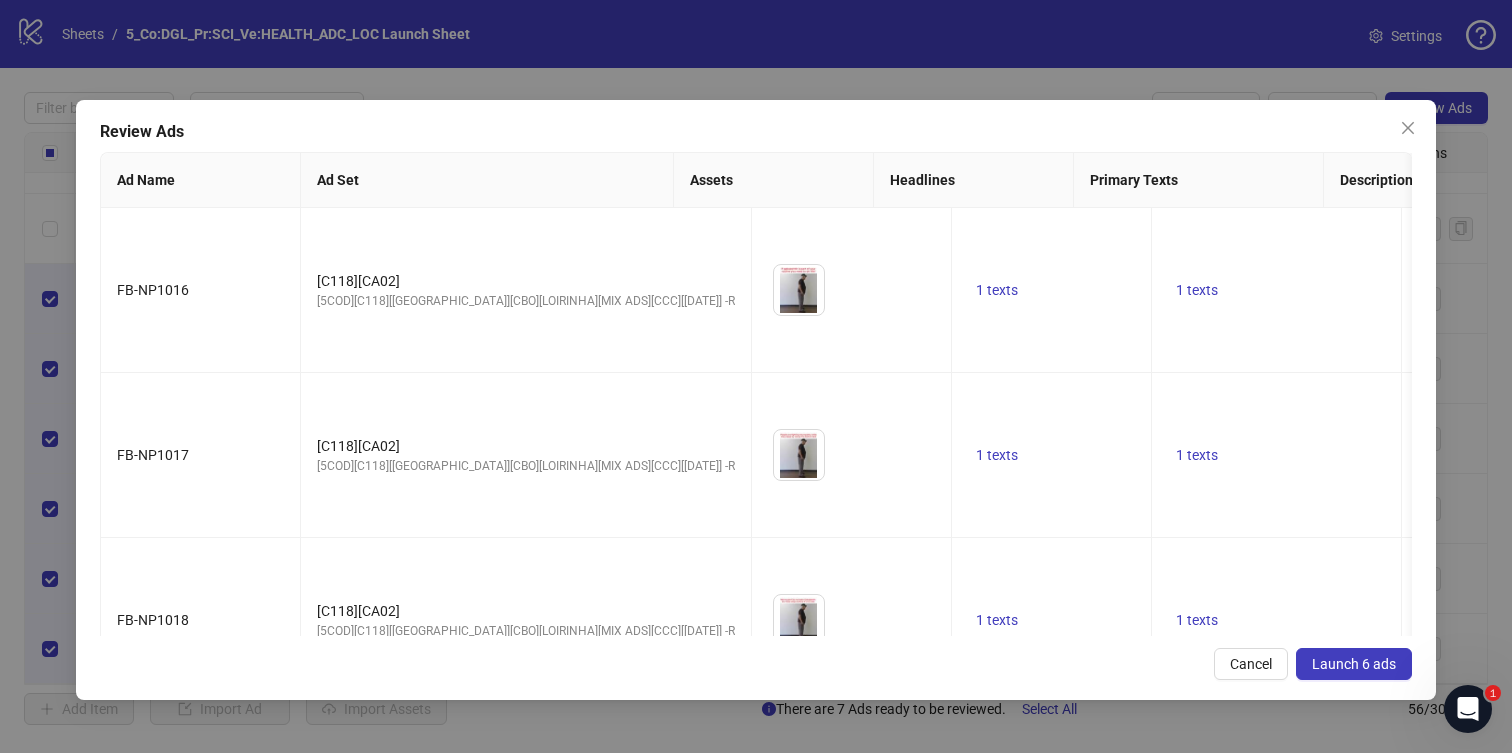 click on "Launch 6 ads" at bounding box center (1354, 664) 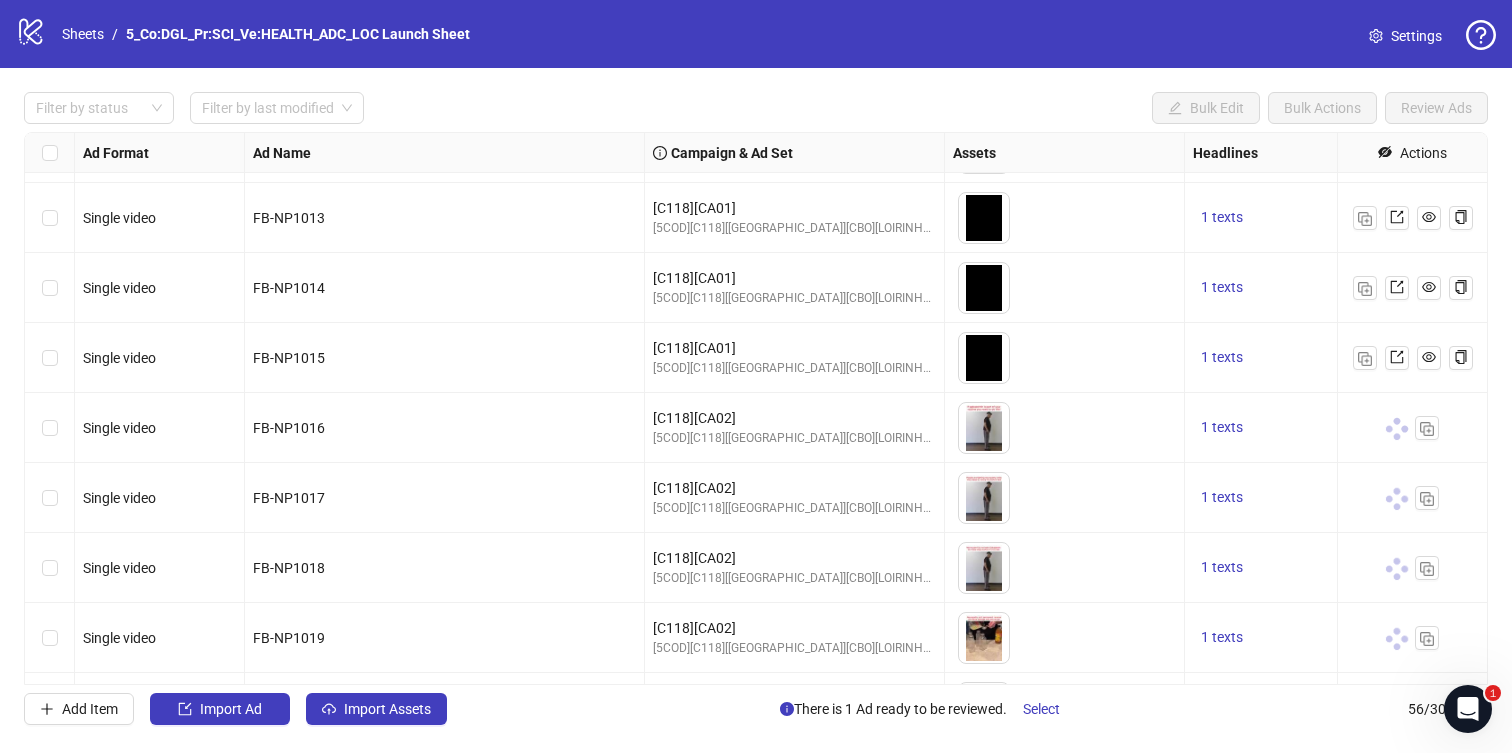 scroll, scrollTop: 3409, scrollLeft: 0, axis: vertical 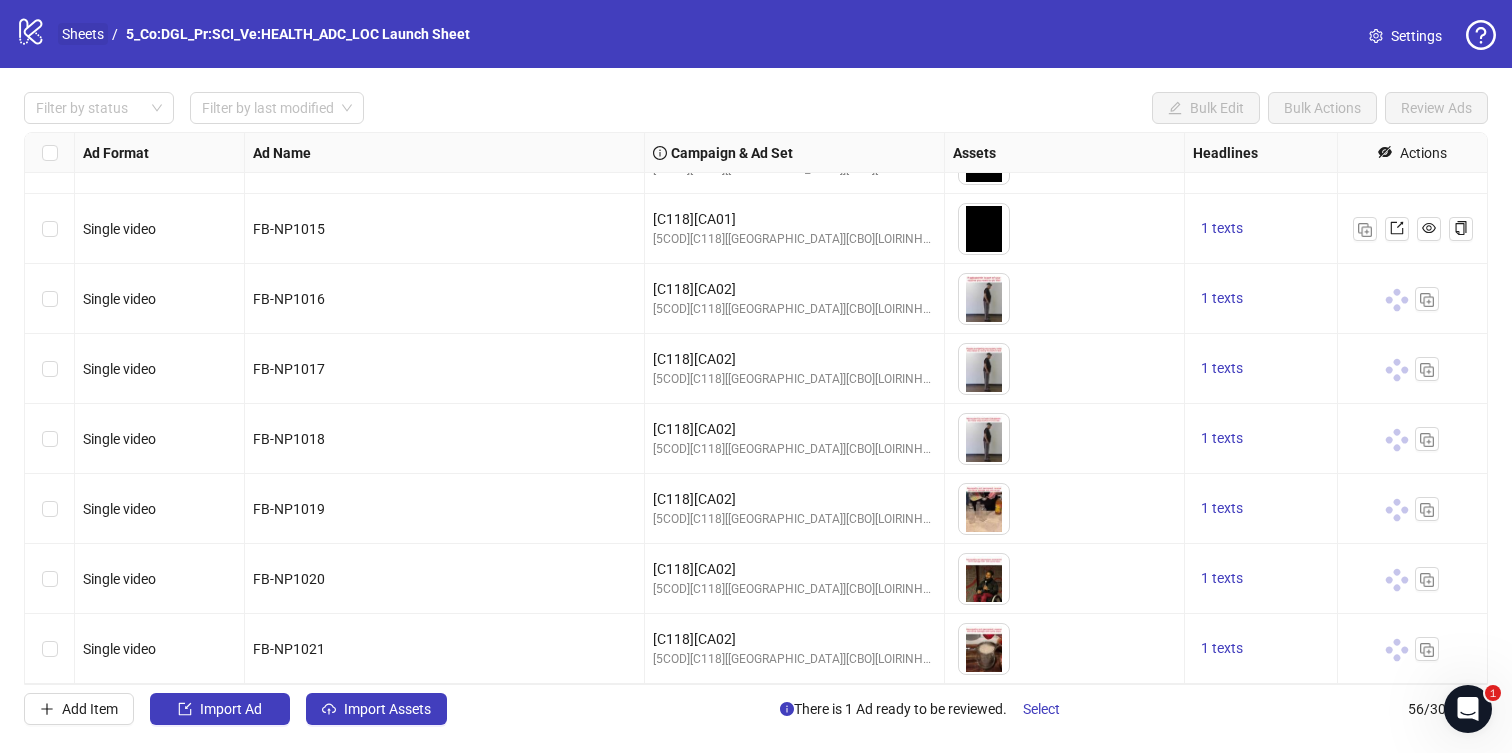 click on "Sheets" at bounding box center (83, 34) 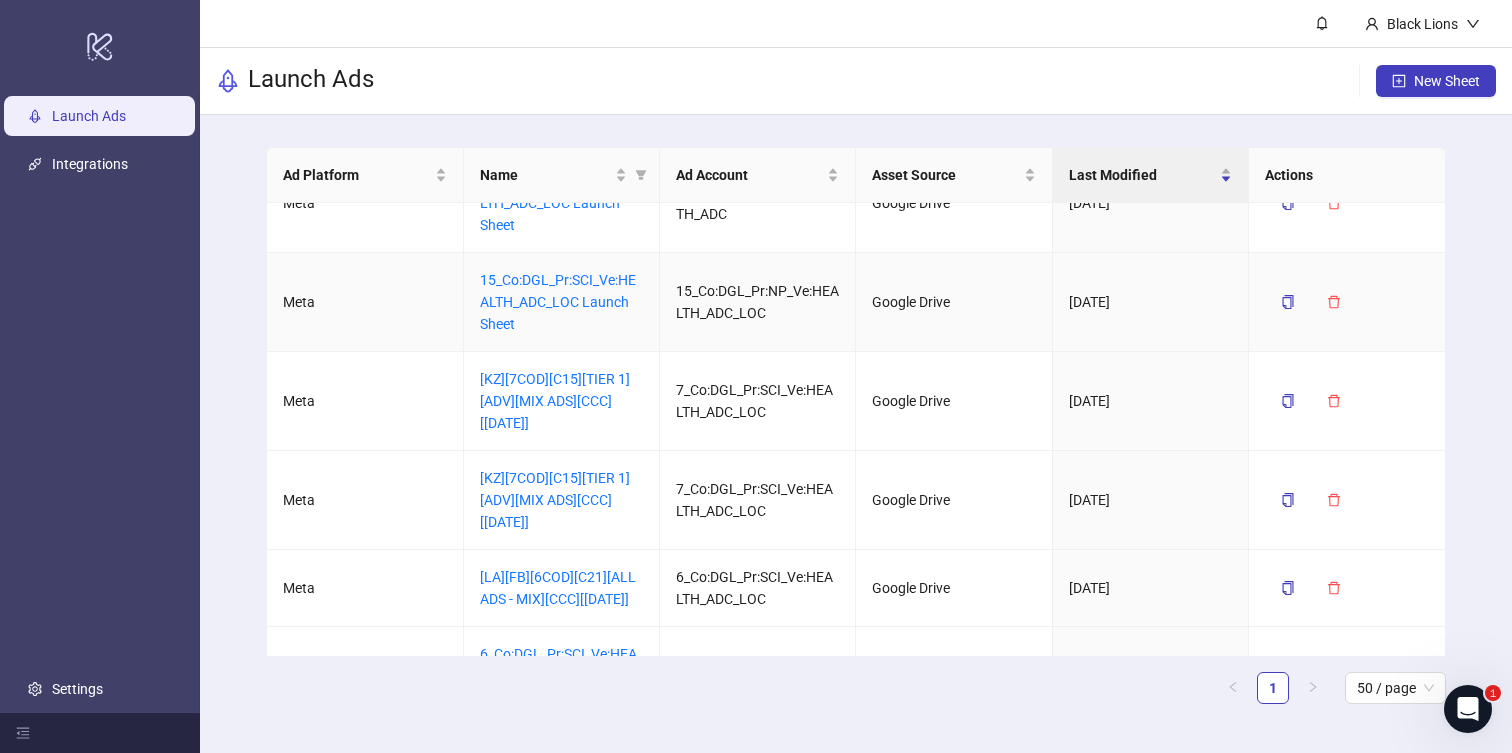 scroll, scrollTop: 51, scrollLeft: 0, axis: vertical 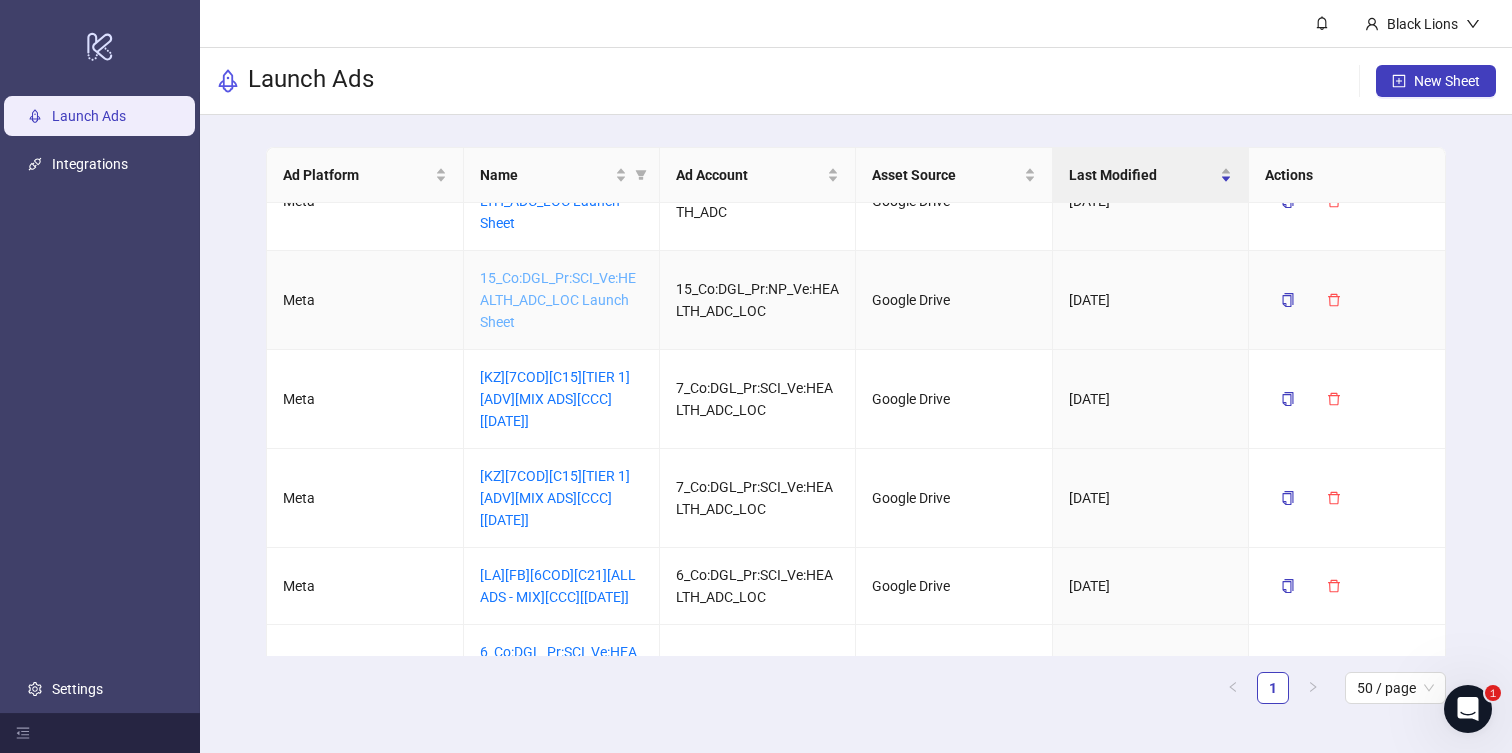 click on "15_Co:DGL_Pr:SCI_Ve:HEALTH_ADC_LOC Launch Sheet" at bounding box center (558, 300) 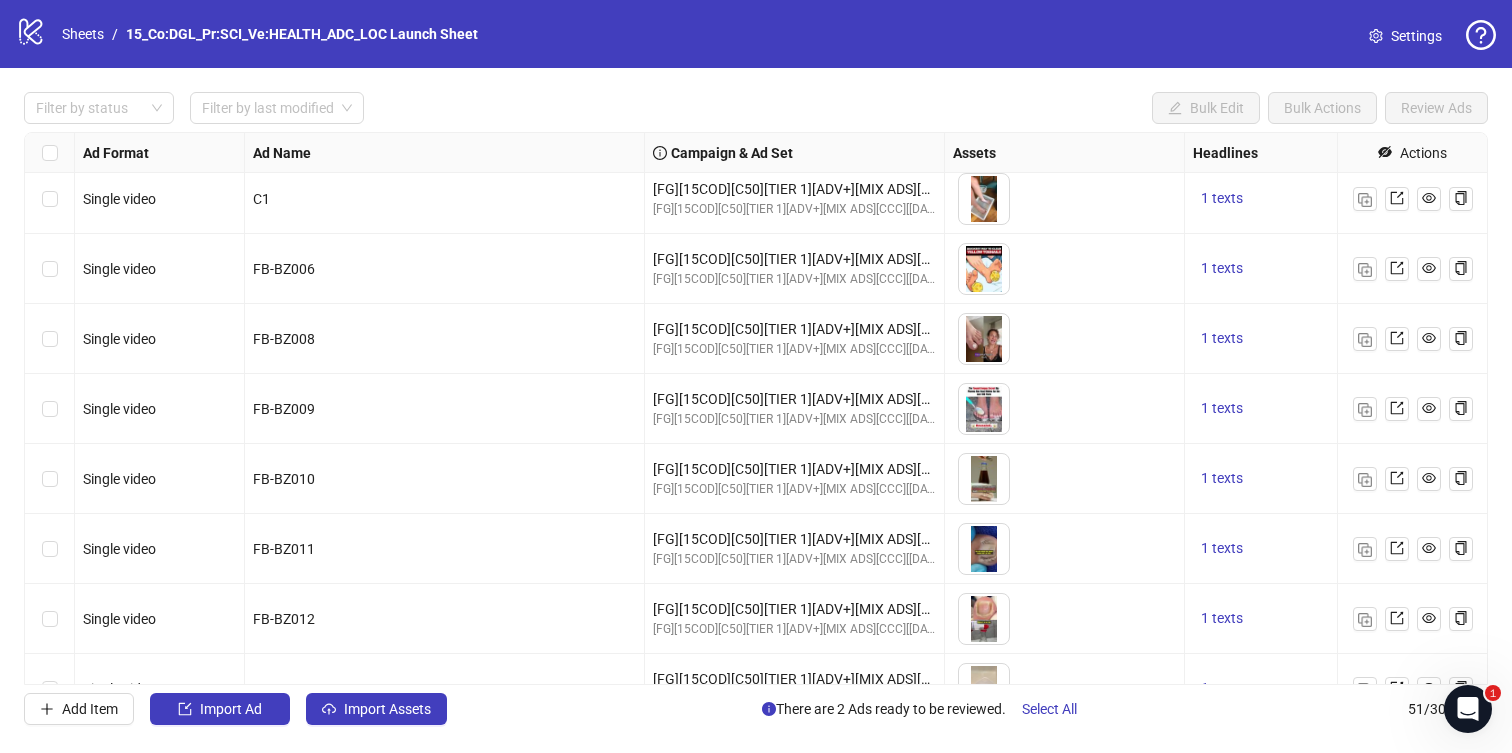 scroll, scrollTop: 0, scrollLeft: 0, axis: both 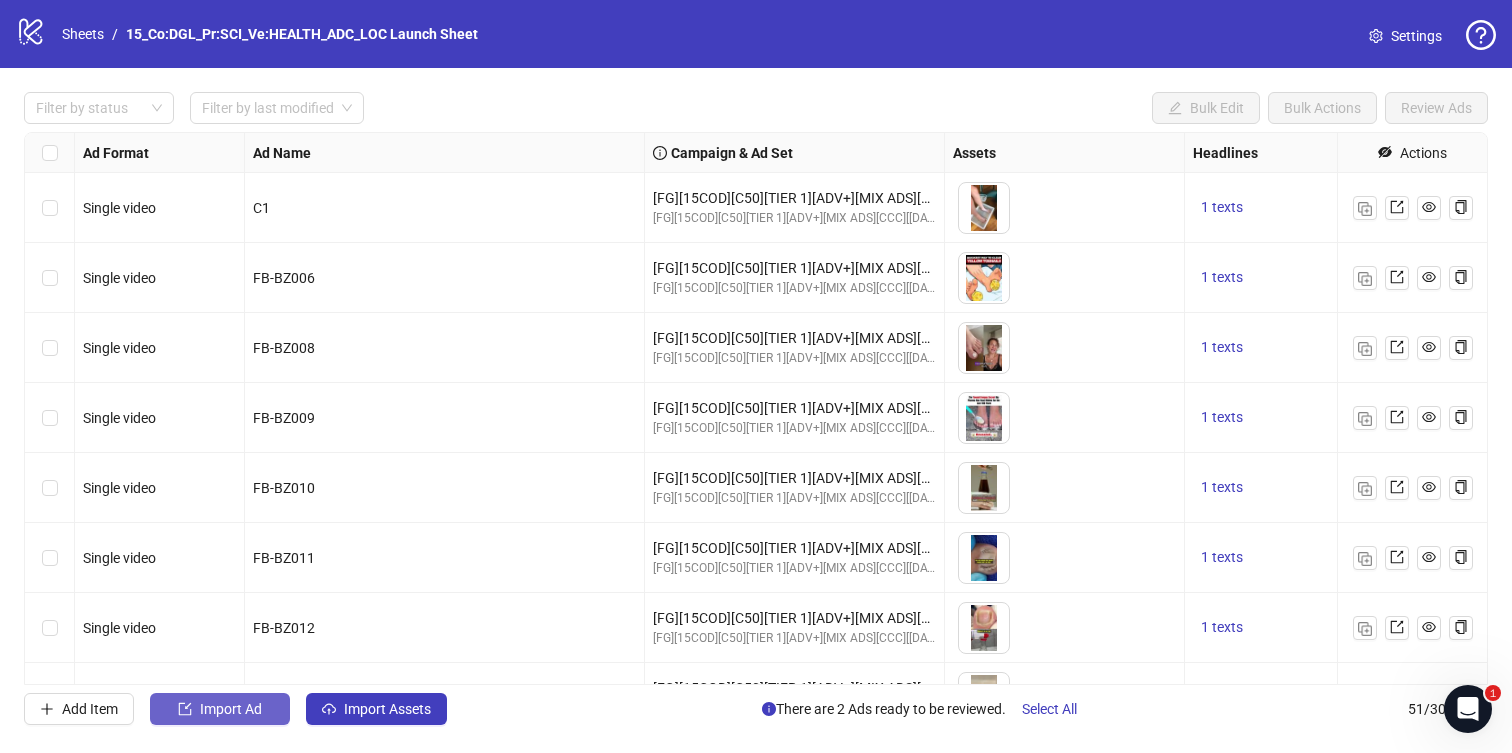 click on "Import Ad" at bounding box center [220, 709] 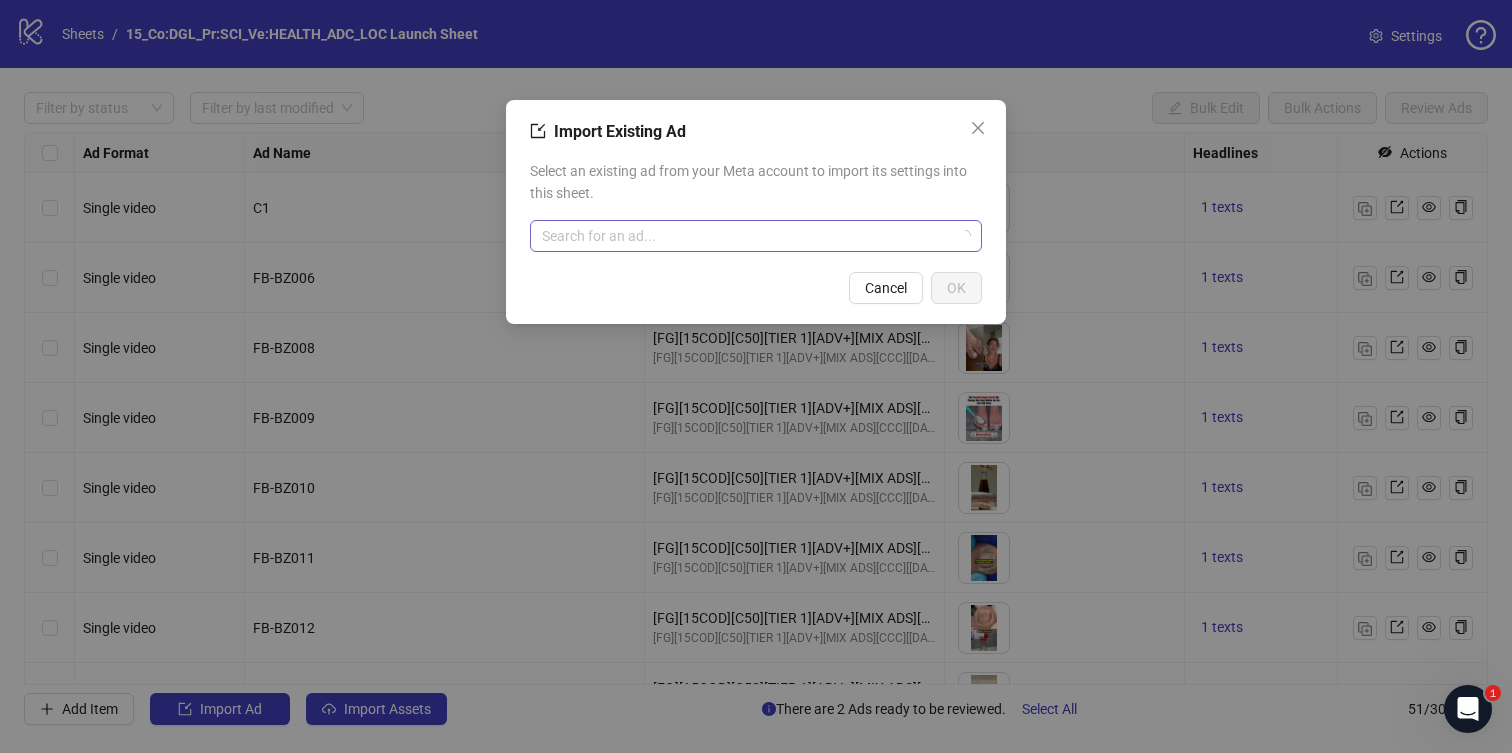 click at bounding box center (747, 236) 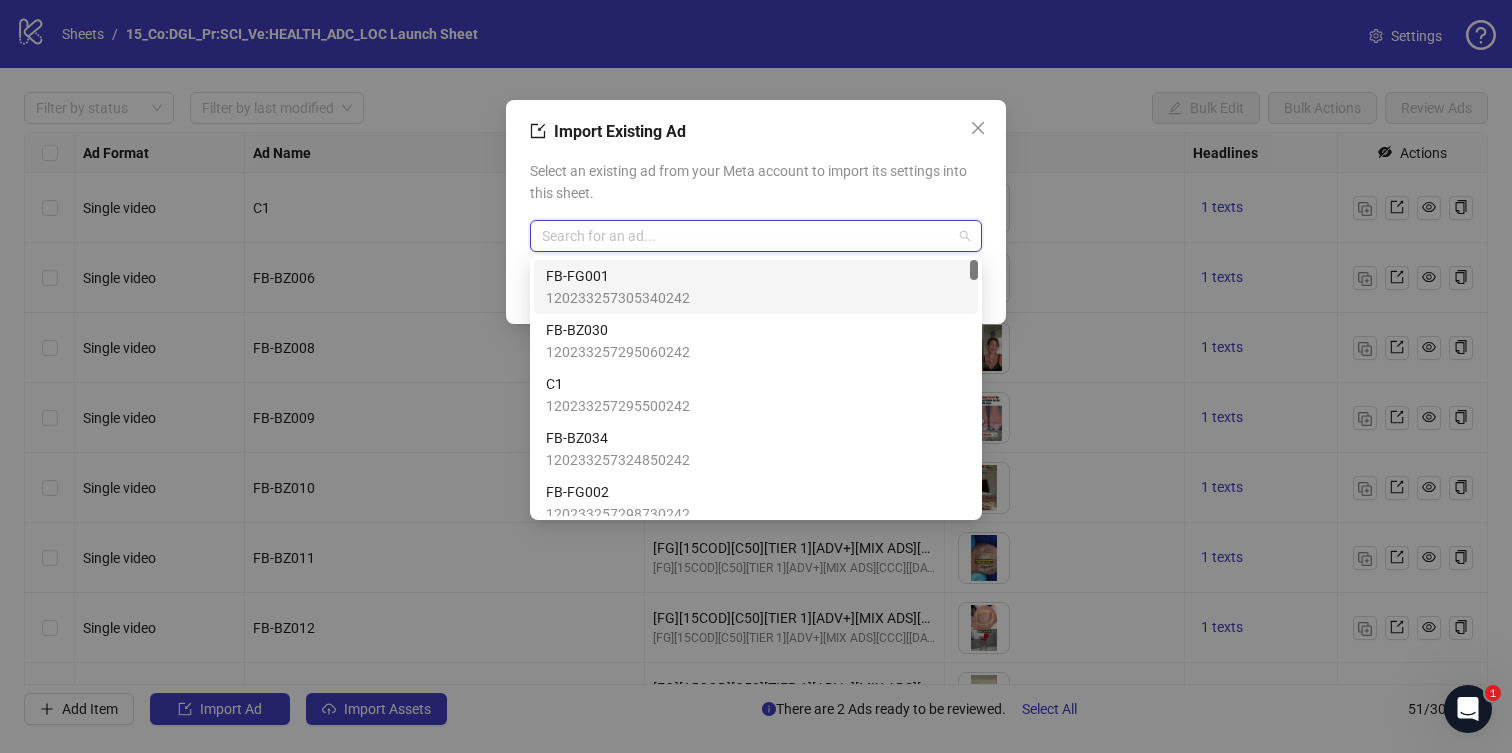 click on "FB-FG001 120233257305340242" at bounding box center (756, 287) 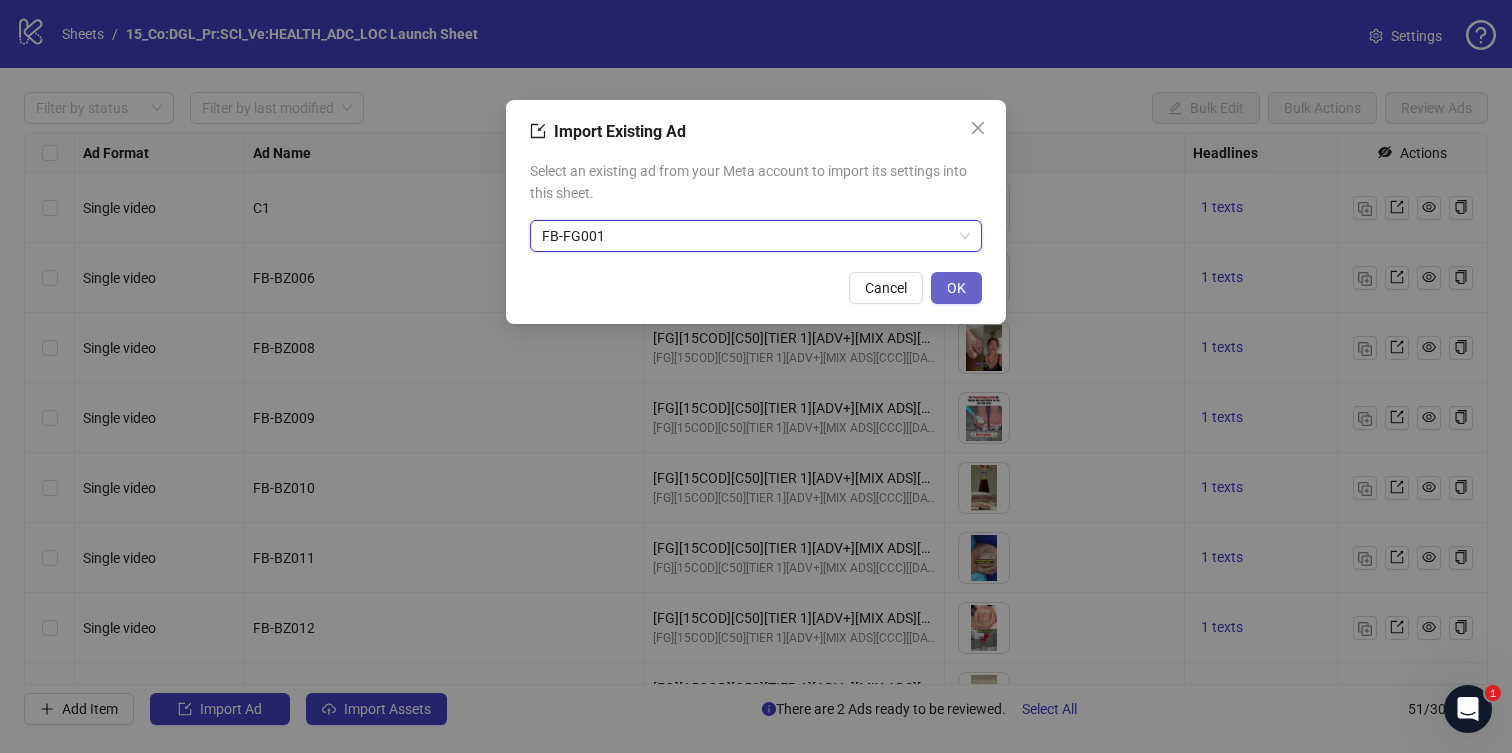 click on "OK" at bounding box center (956, 288) 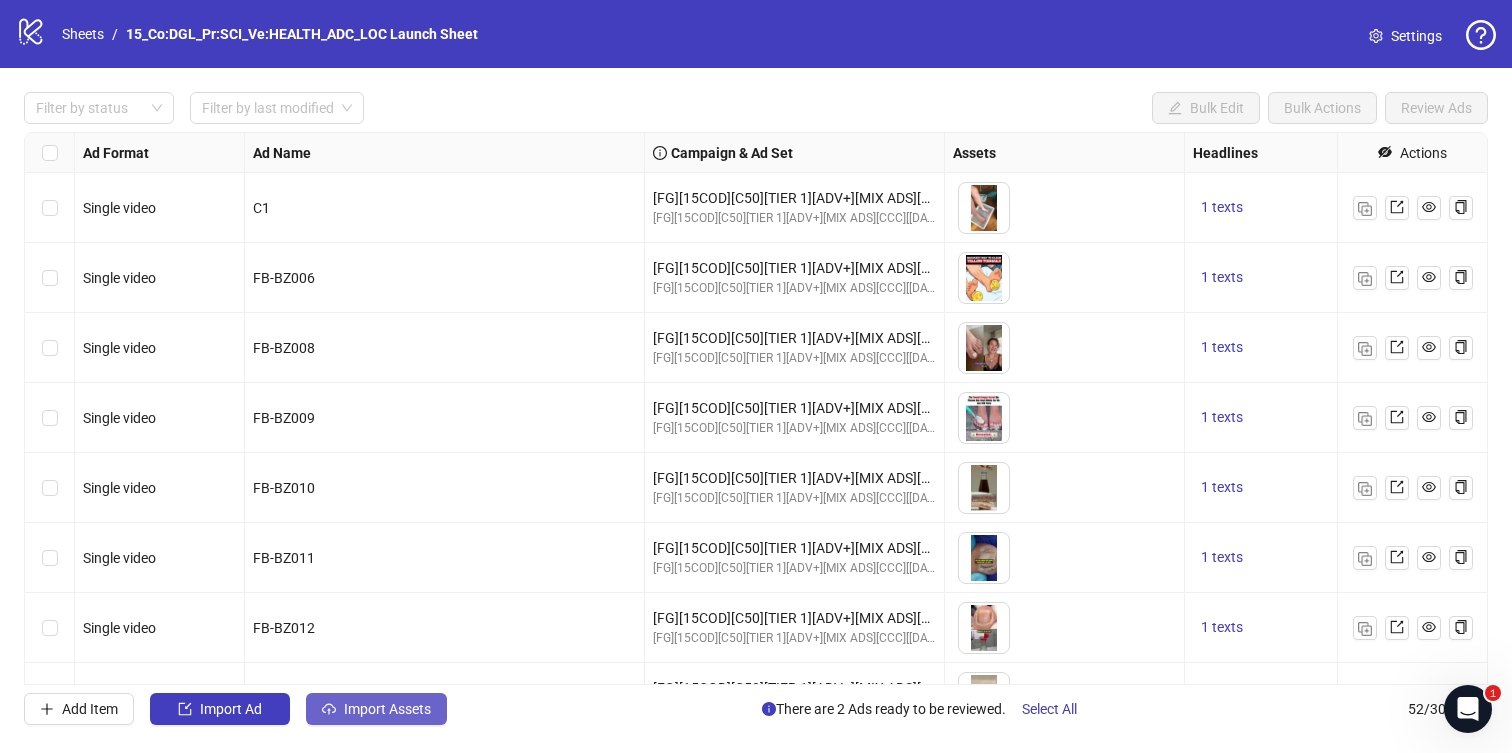 click on "Import Assets" at bounding box center [376, 709] 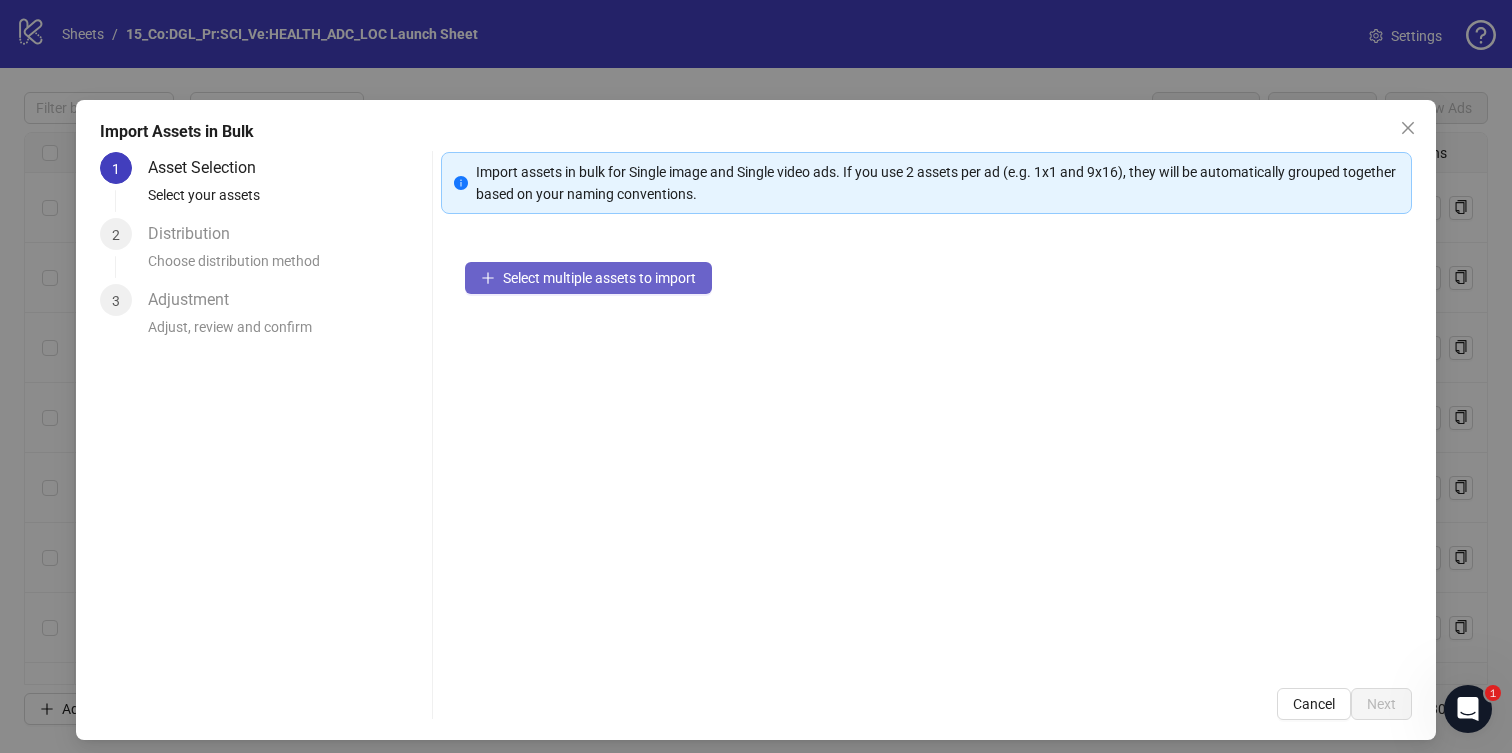 click on "Select multiple assets to import" at bounding box center (588, 278) 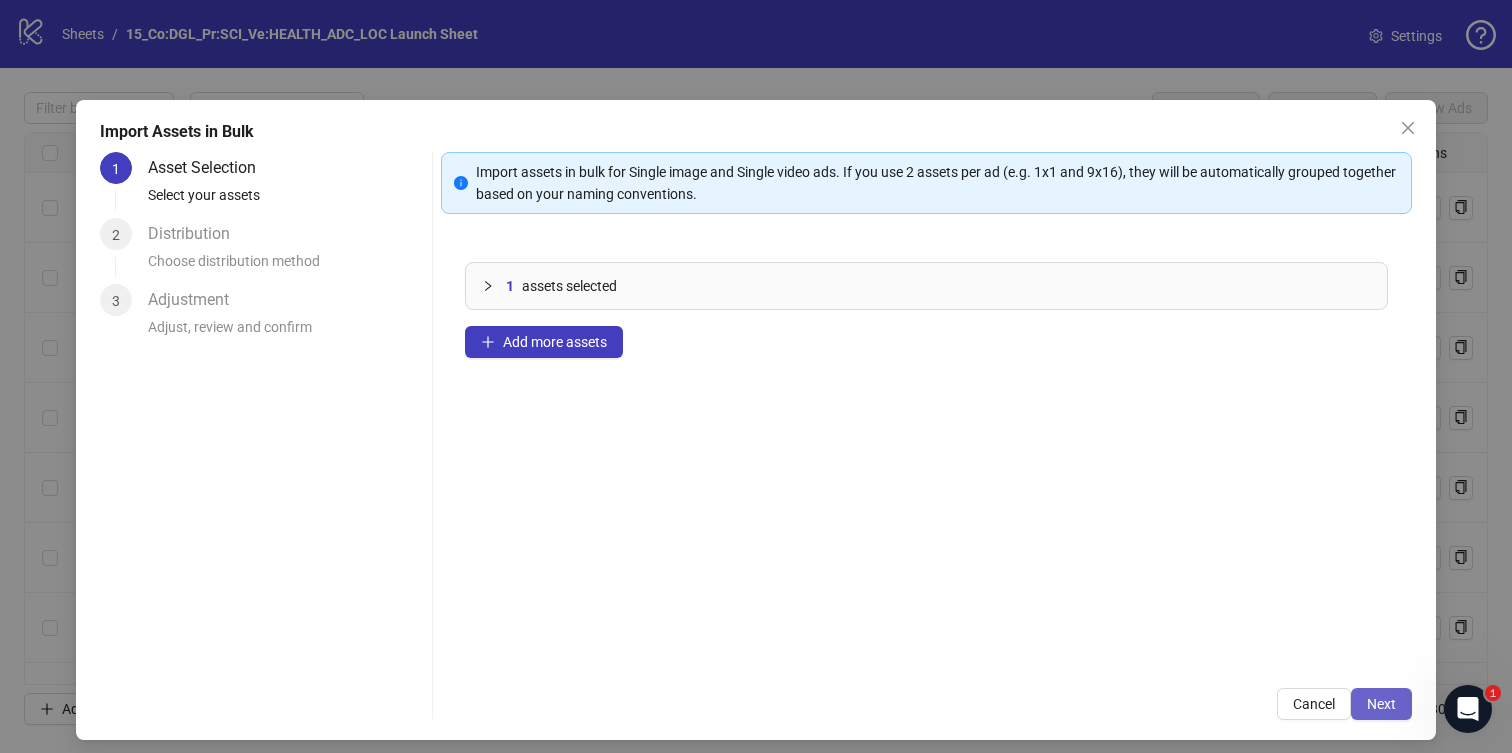 click on "Next" at bounding box center [1381, 704] 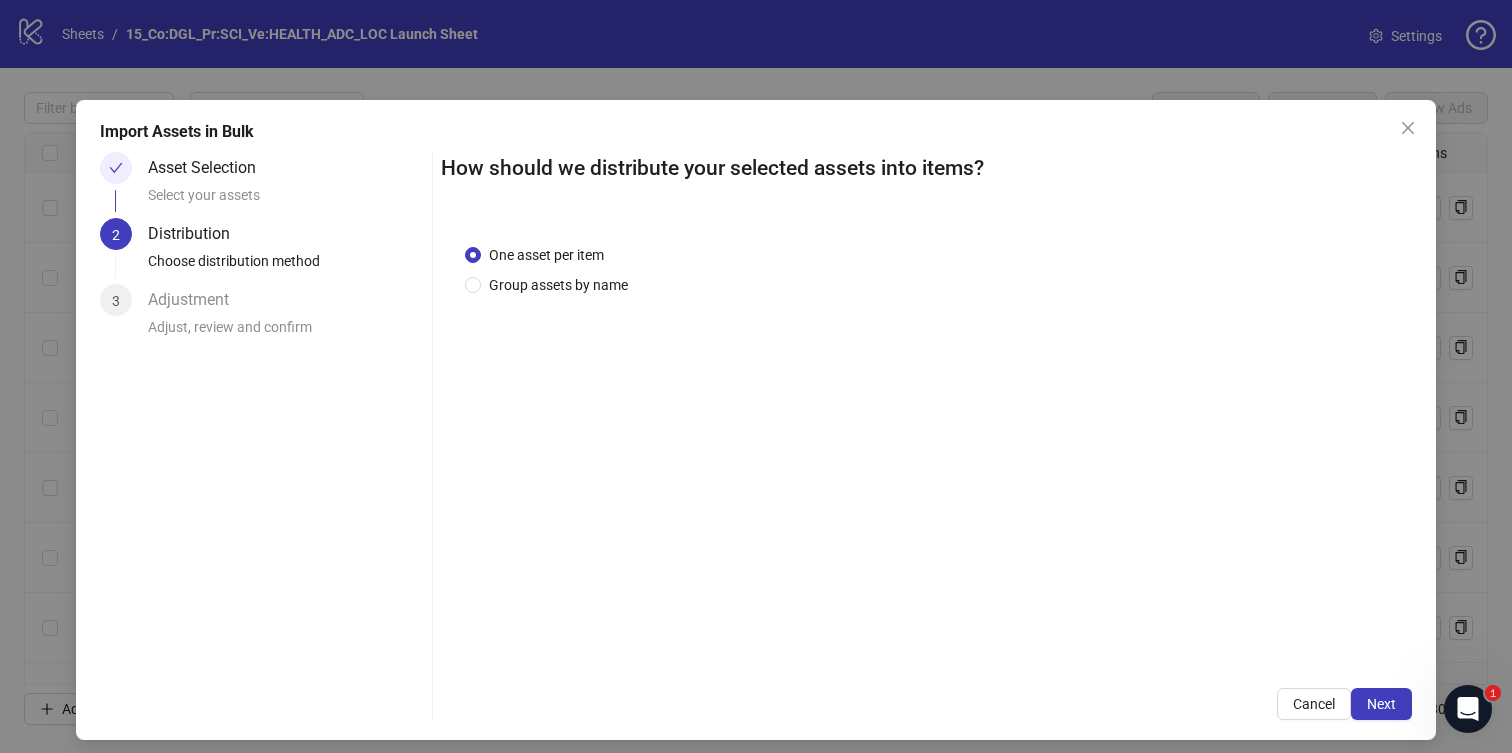 click on "Next" at bounding box center [1381, 704] 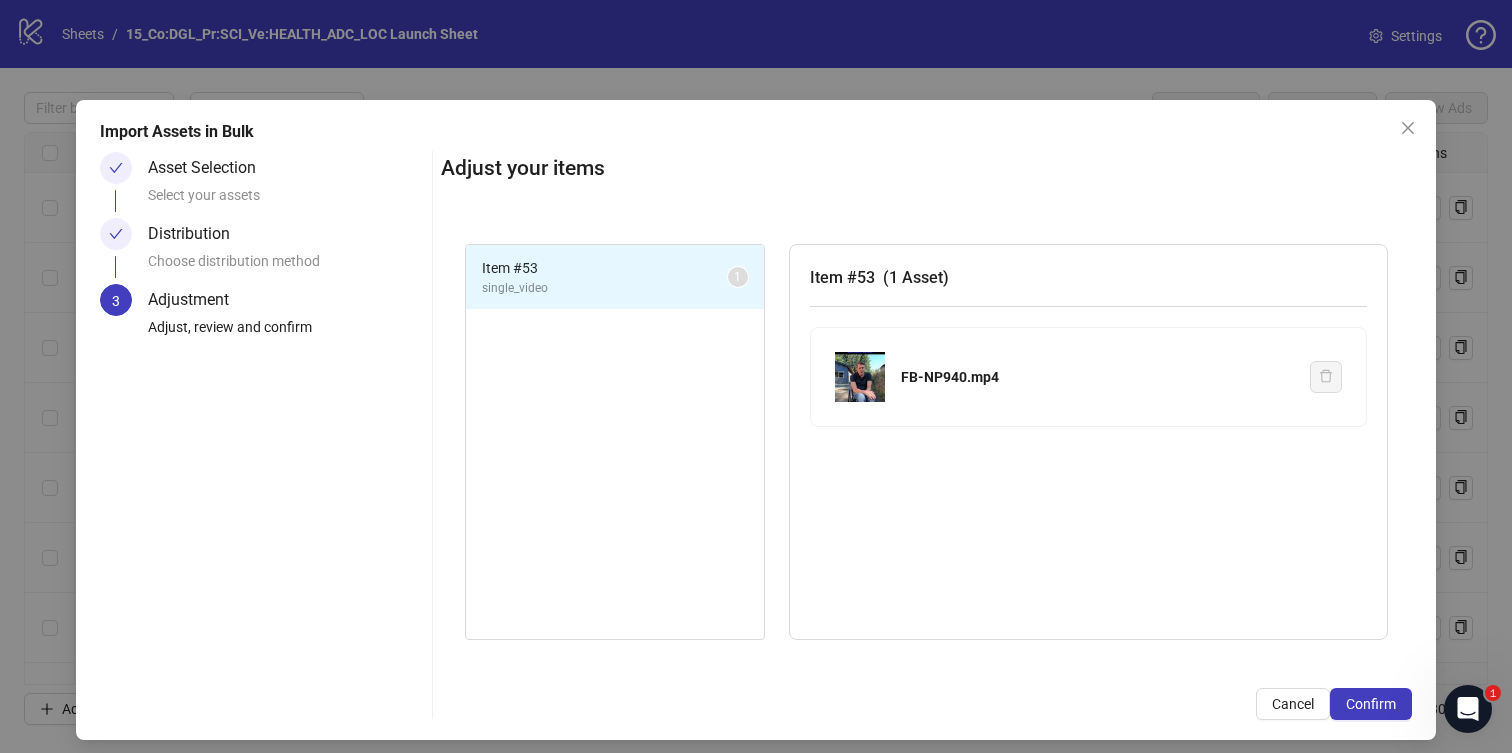 click on "Confirm" at bounding box center [1371, 704] 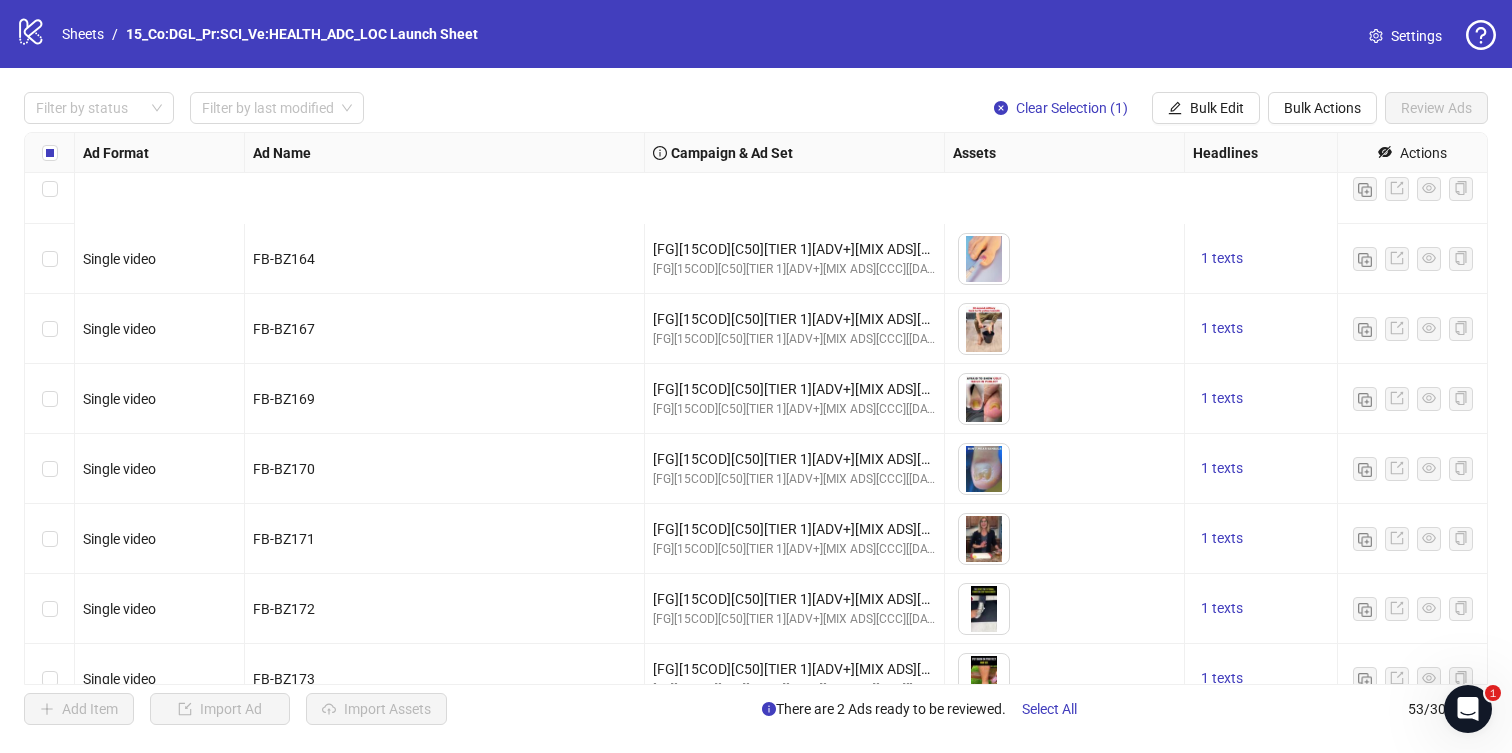 scroll, scrollTop: 3199, scrollLeft: 0, axis: vertical 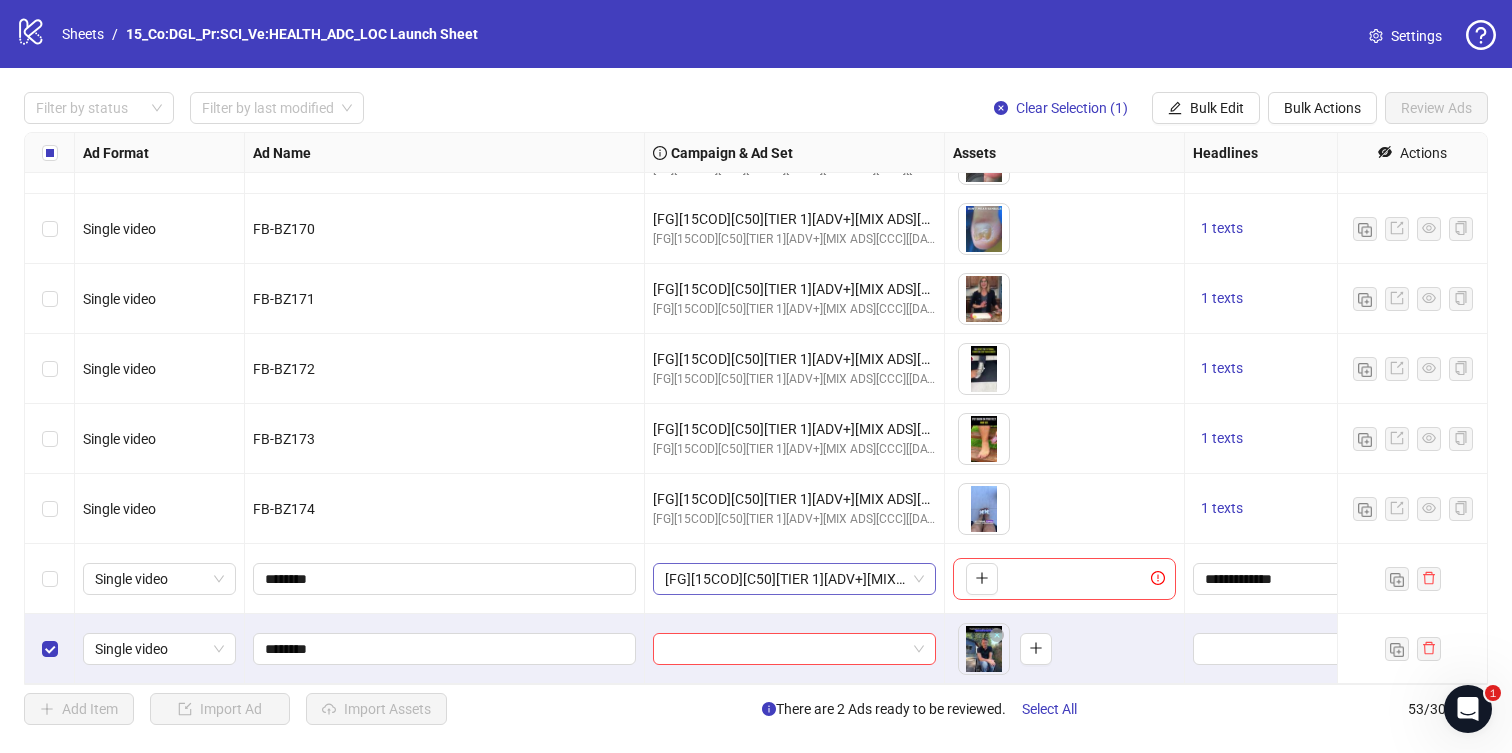 click on "[FG][15COD][C50][TIER 1][ADV+][MIX ADS][C02][CCC][[DATE]]" at bounding box center (794, 579) 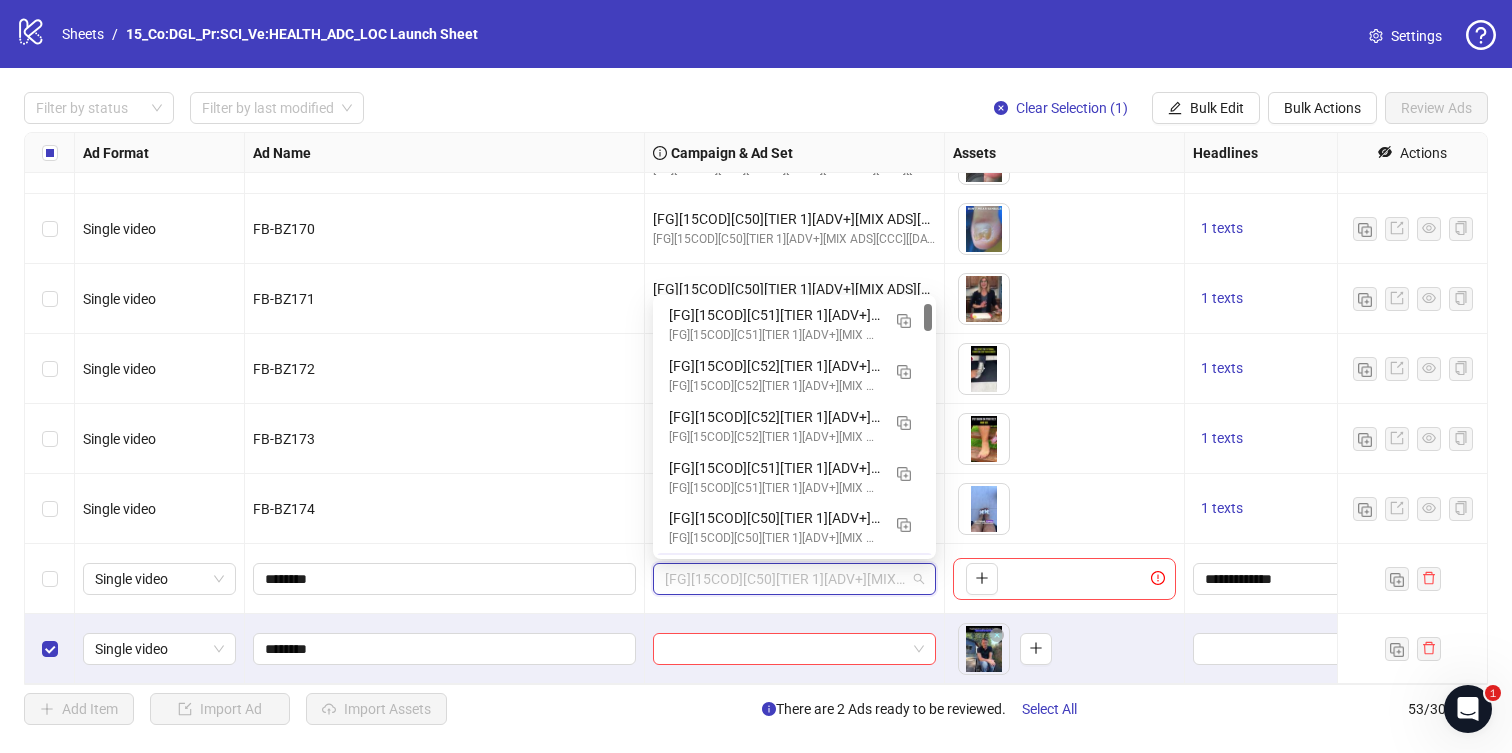 click on "[FG][15COD][C50][TIER 1][ADV+][MIX ADS][C02][CCC][[DATE]]" at bounding box center (794, 579) 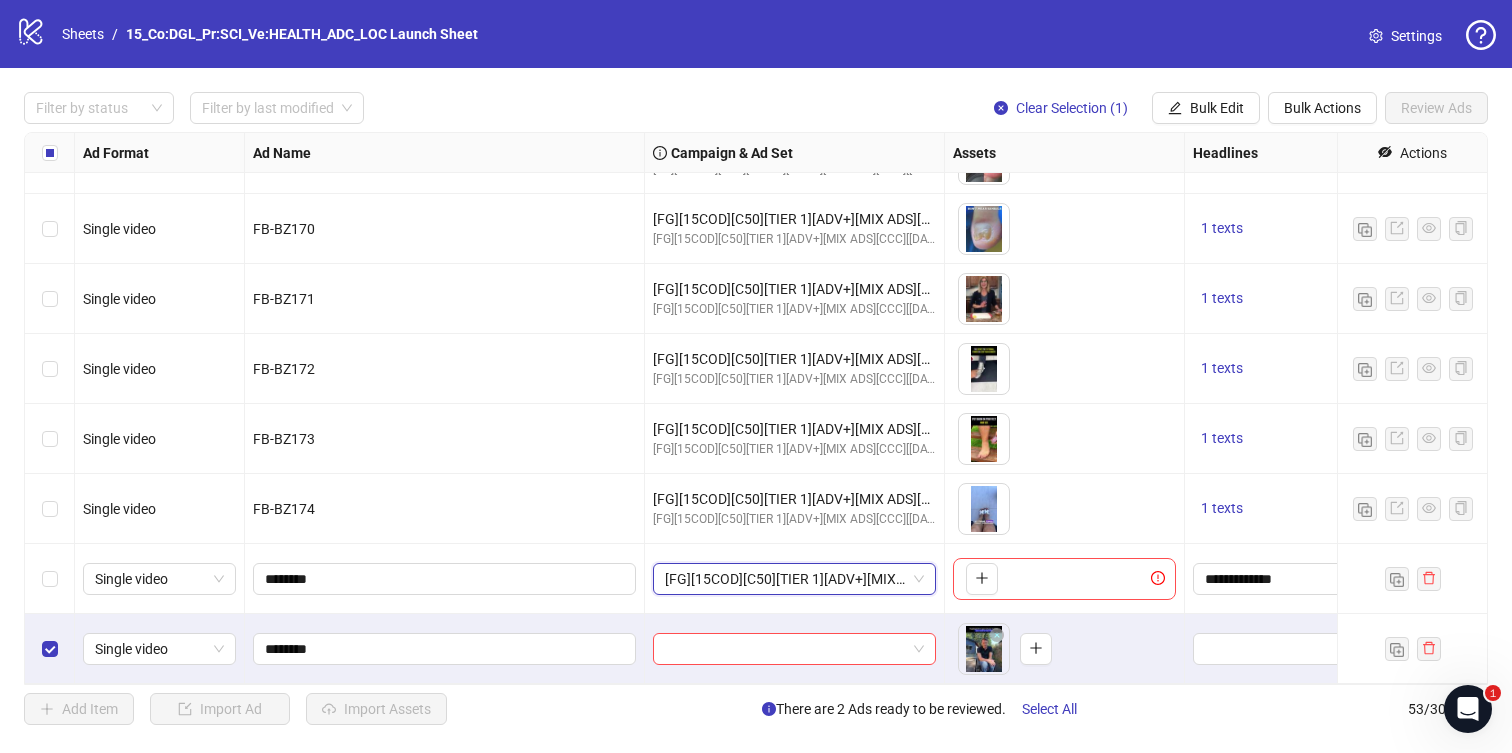 click on "[FG][15COD][C50][TIER 1][ADV+][MIX ADS][C02][CCC][[DATE]]" at bounding box center (794, 579) 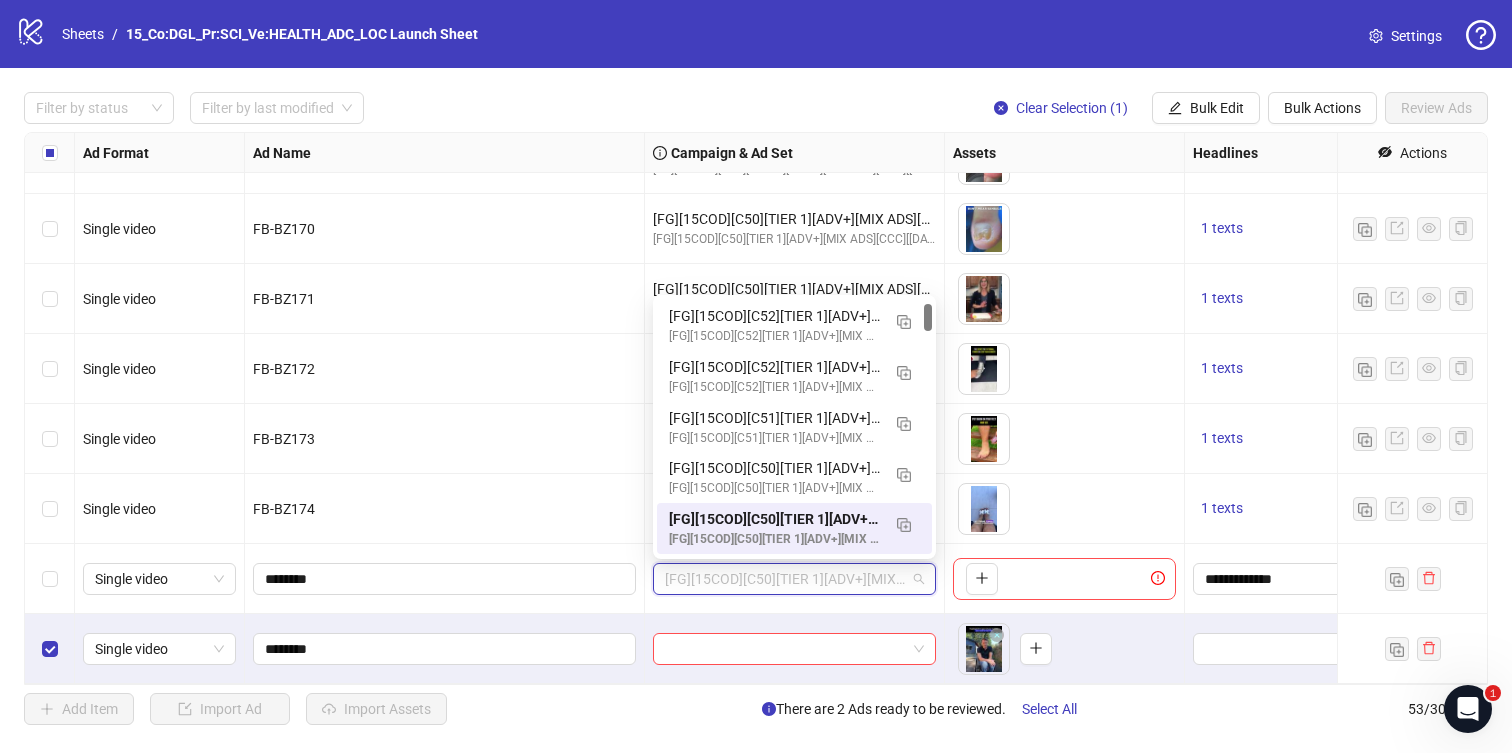 click on "[FG][15COD][C50][TIER 1][ADV+][MIX ADS][C02][CCC][[DATE]]" at bounding box center [794, 579] 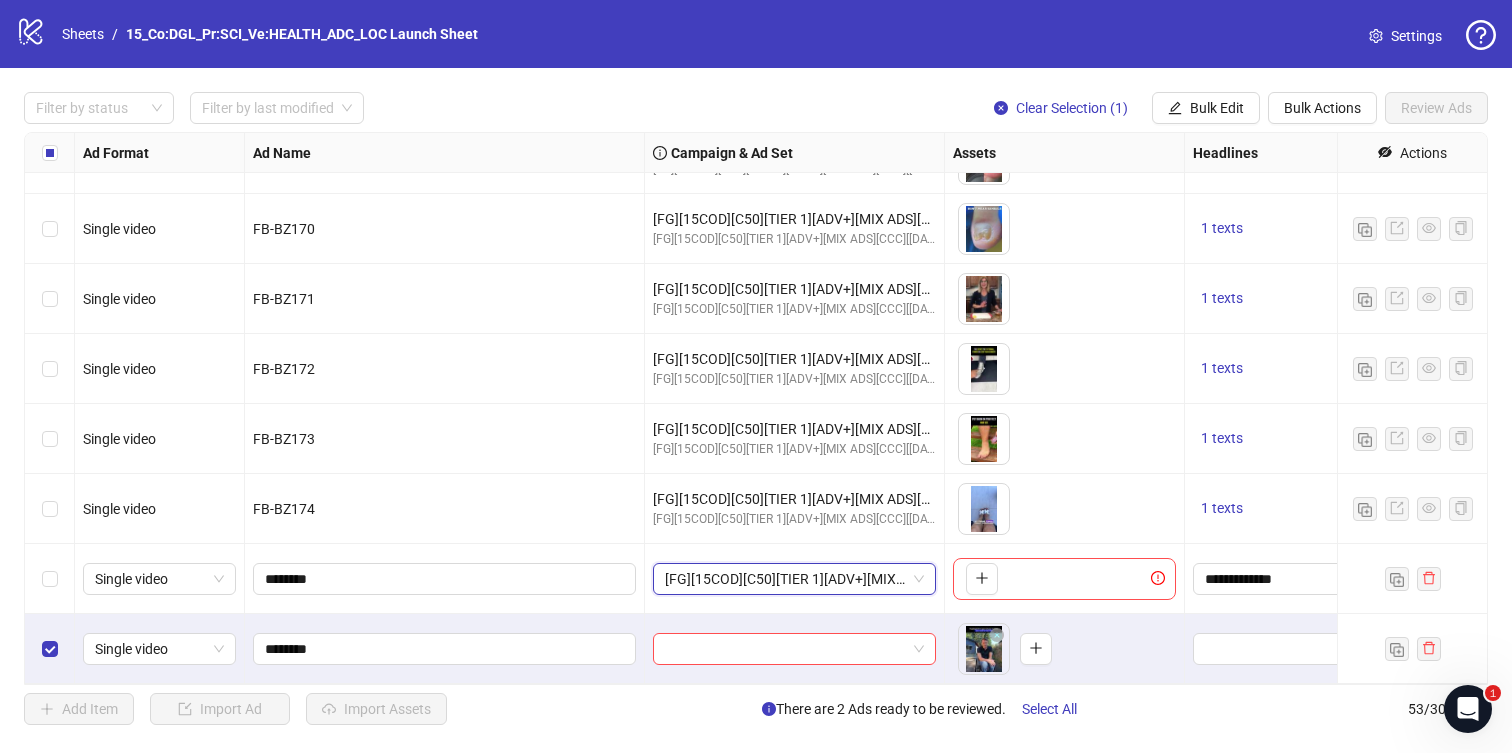 click on "[FG][15COD][C50][TIER 1][ADV+][MIX ADS][C02][CCC][[DATE]]" at bounding box center (794, 579) 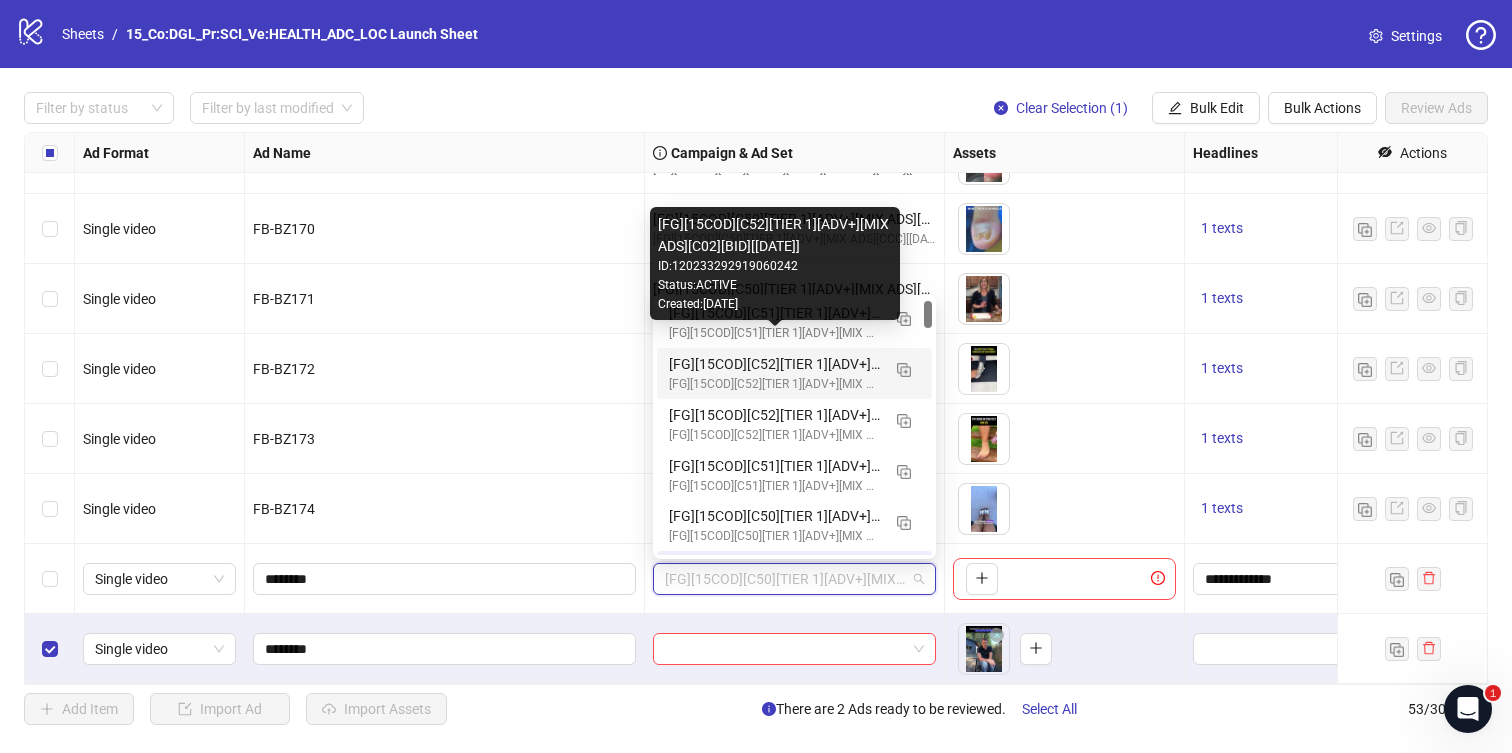 scroll, scrollTop: 0, scrollLeft: 0, axis: both 